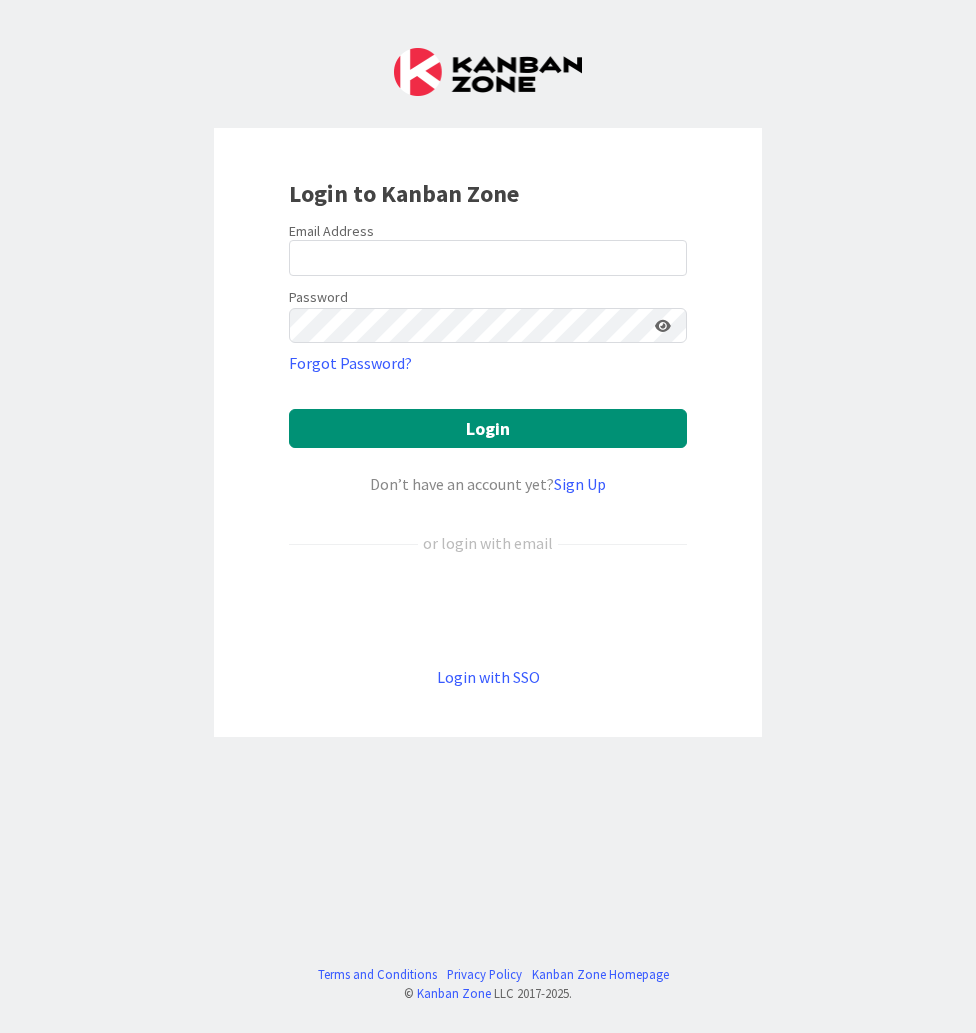 scroll, scrollTop: 0, scrollLeft: 0, axis: both 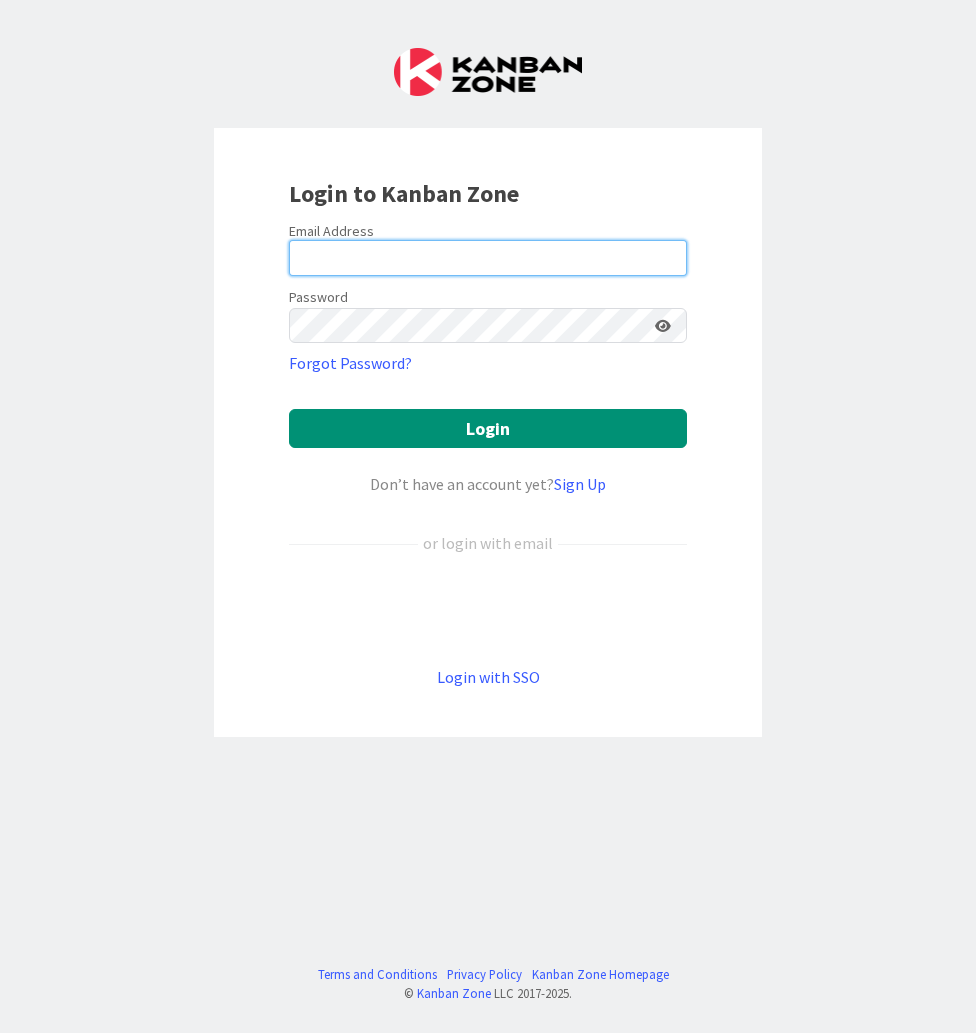 click at bounding box center (488, 258) 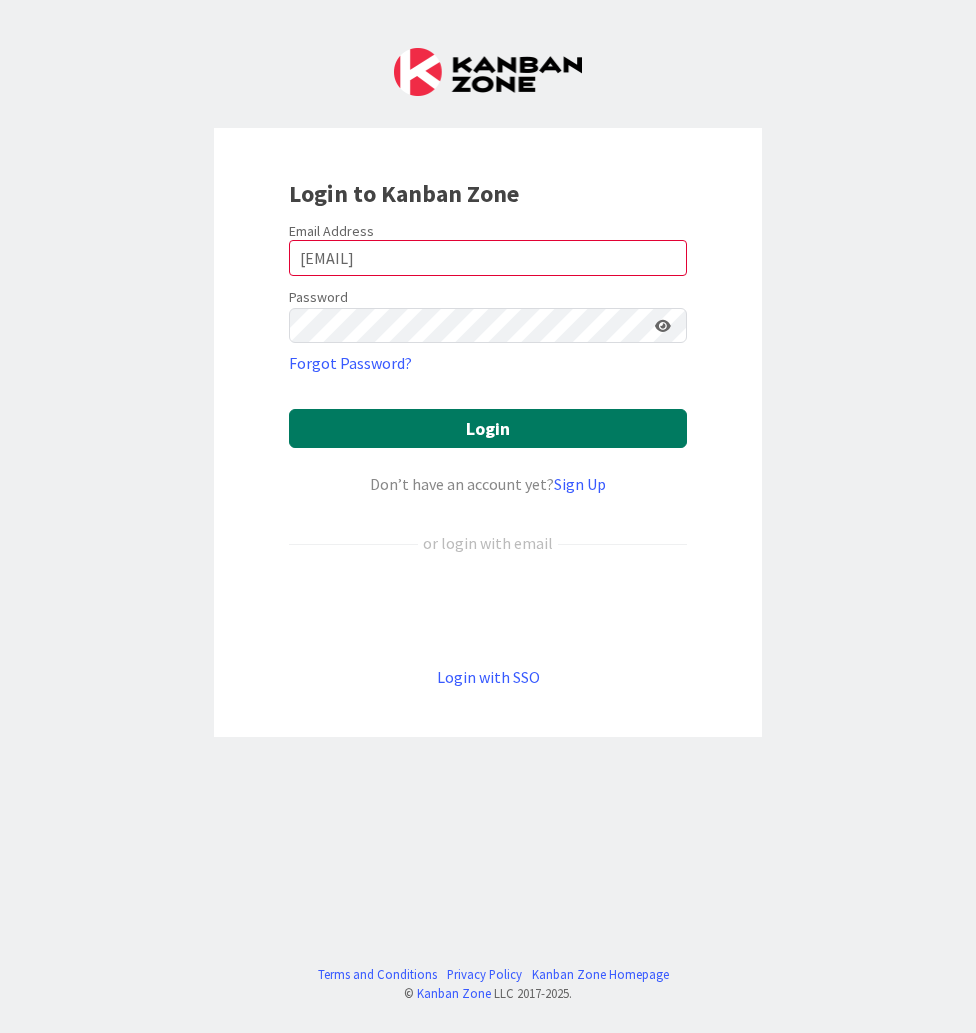 click on "Login" at bounding box center (488, 428) 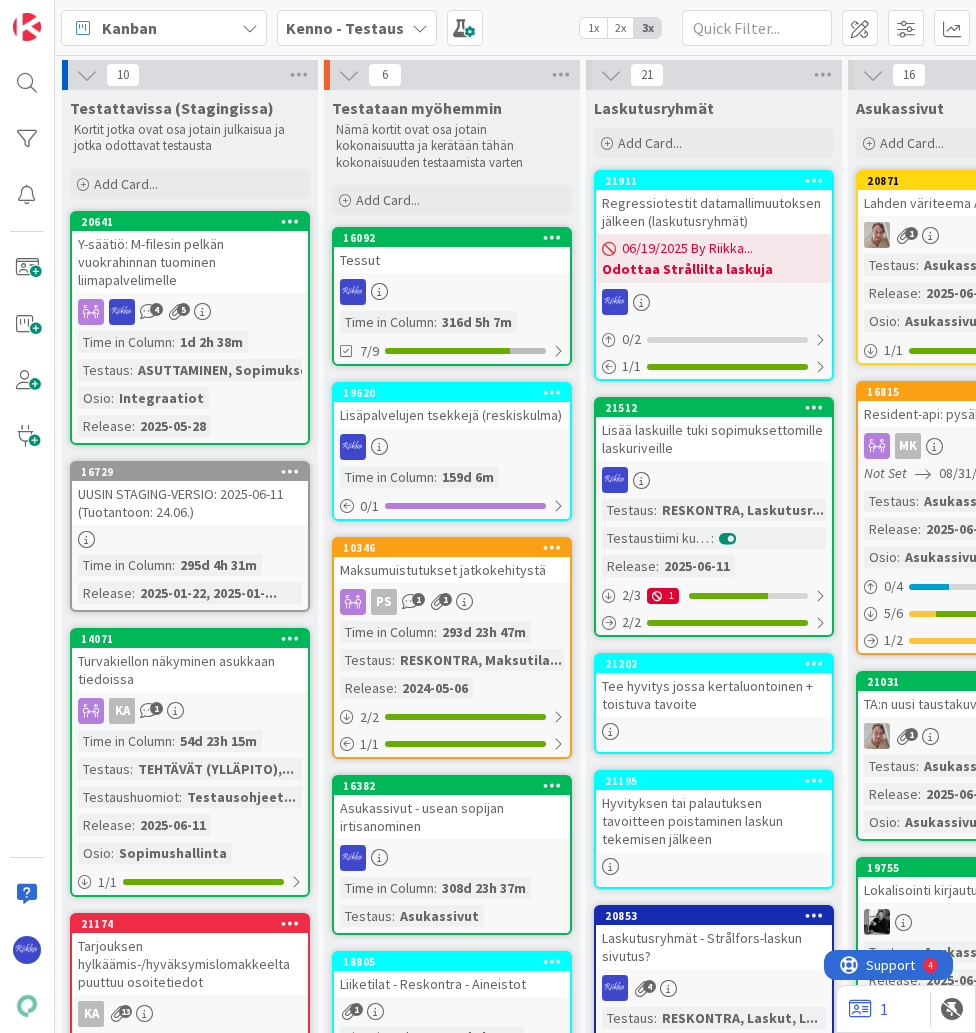 scroll, scrollTop: 0, scrollLeft: 0, axis: both 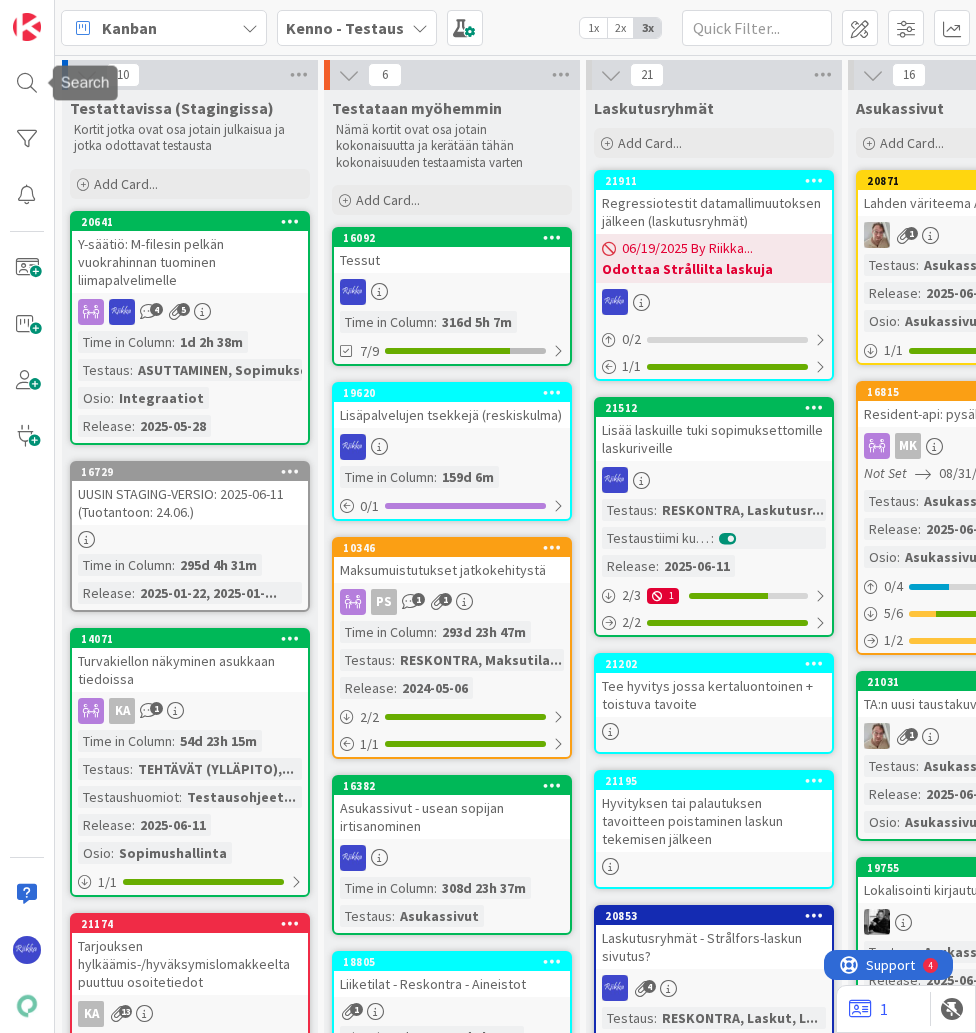 click at bounding box center (27, 83) 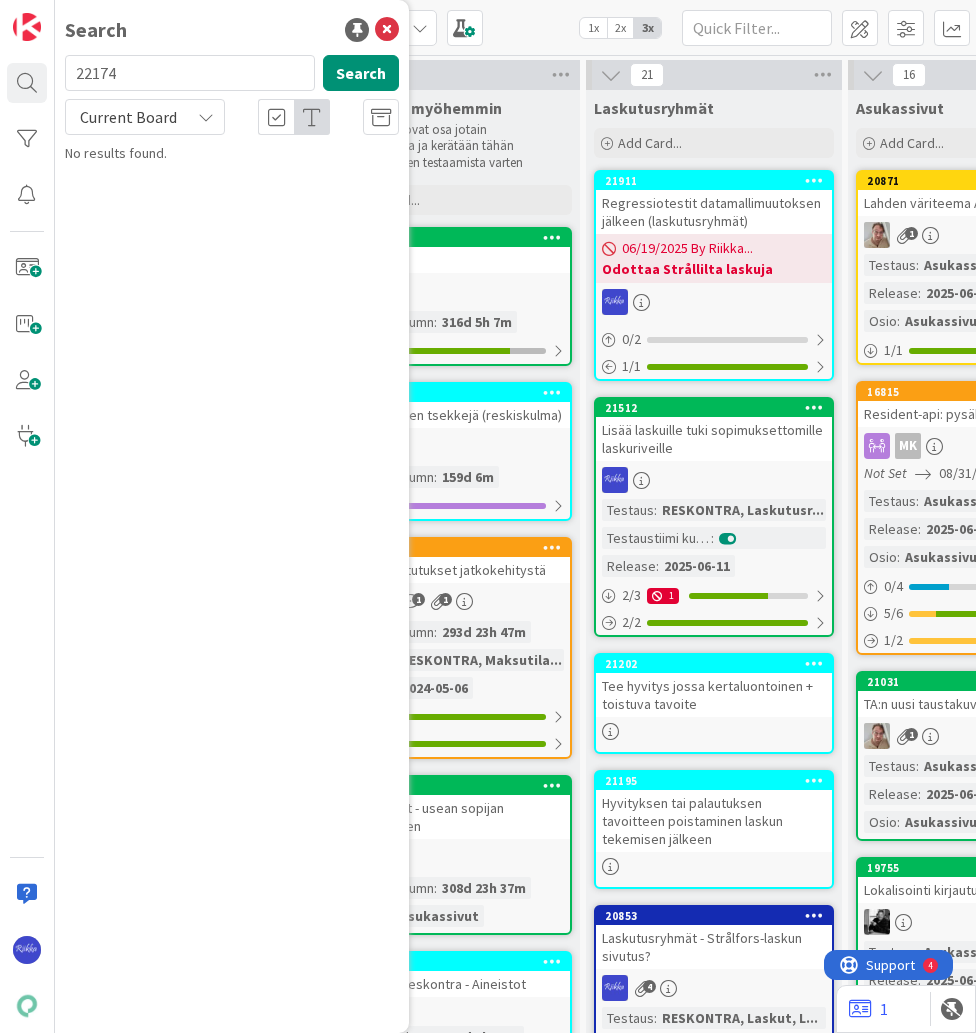 click on "Current Board" at bounding box center (145, 117) 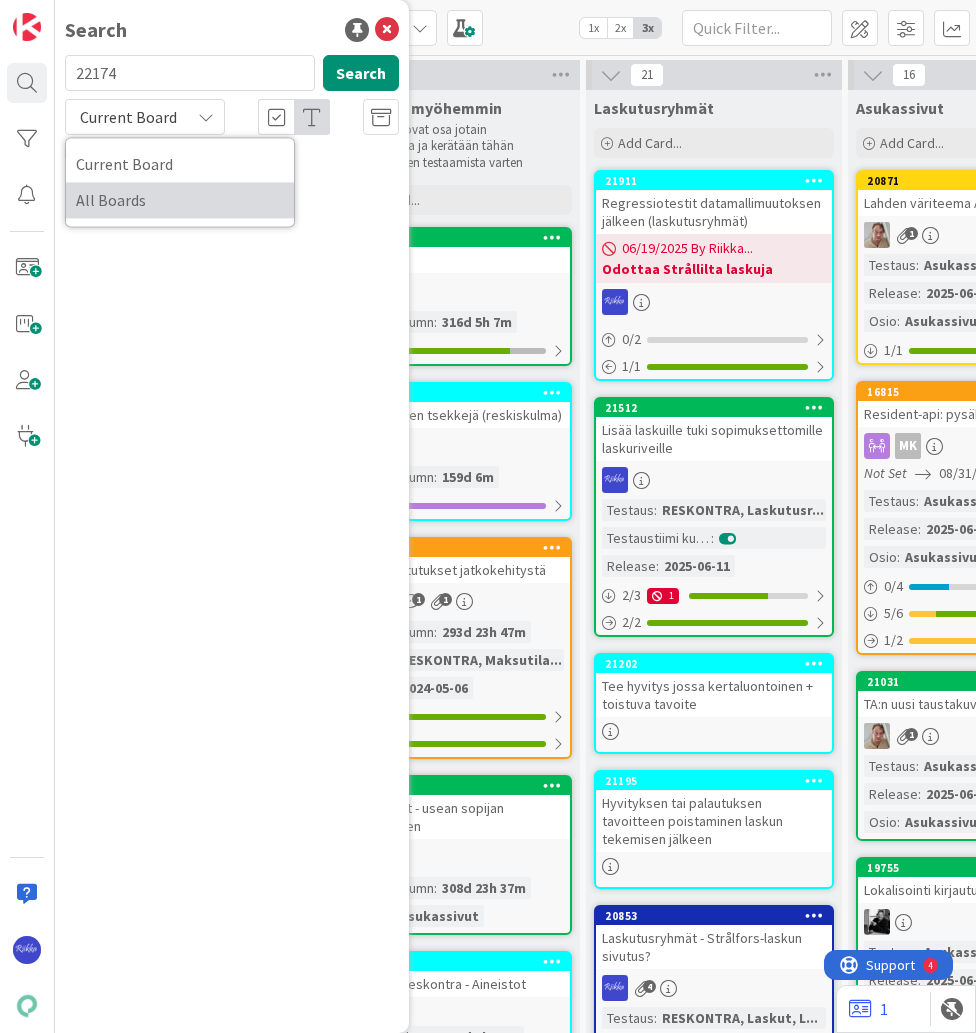 click on "All Boards" at bounding box center [180, 200] 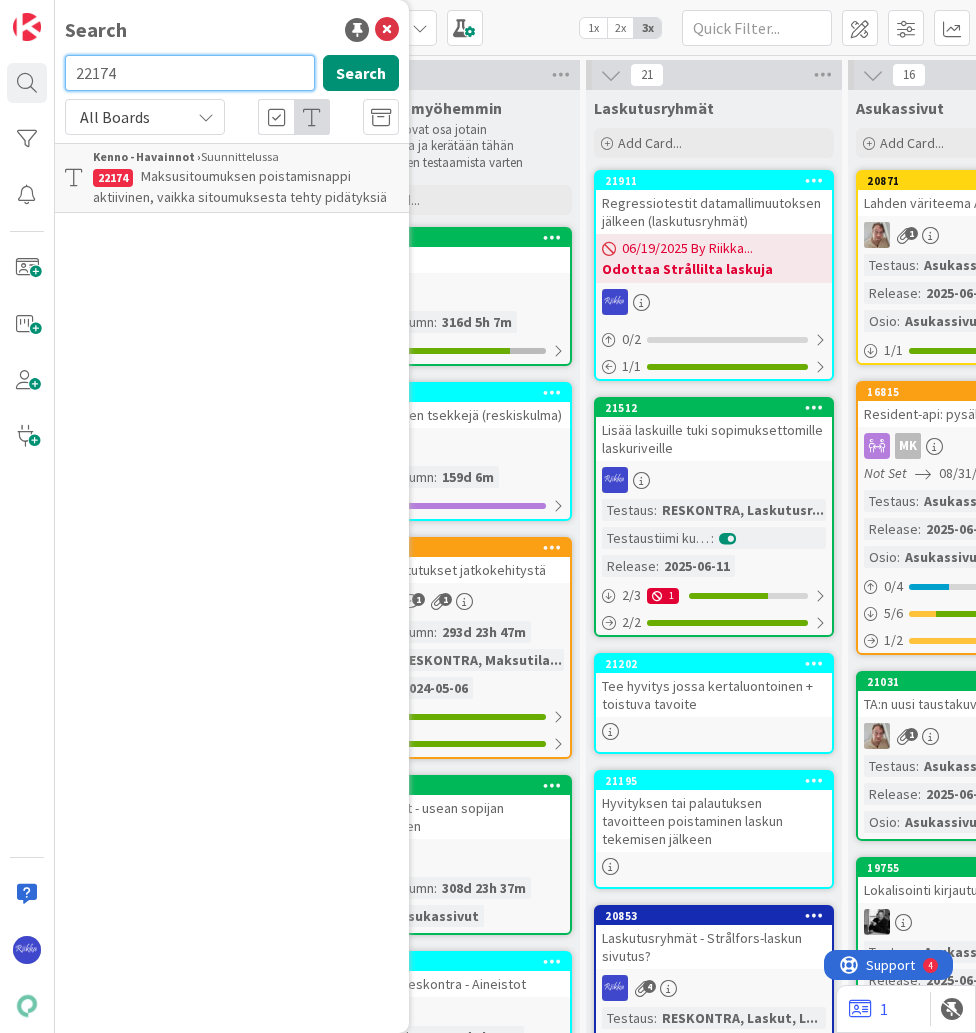 drag, startPoint x: 147, startPoint y: 76, endPoint x: 66, endPoint y: 80, distance: 81.09871 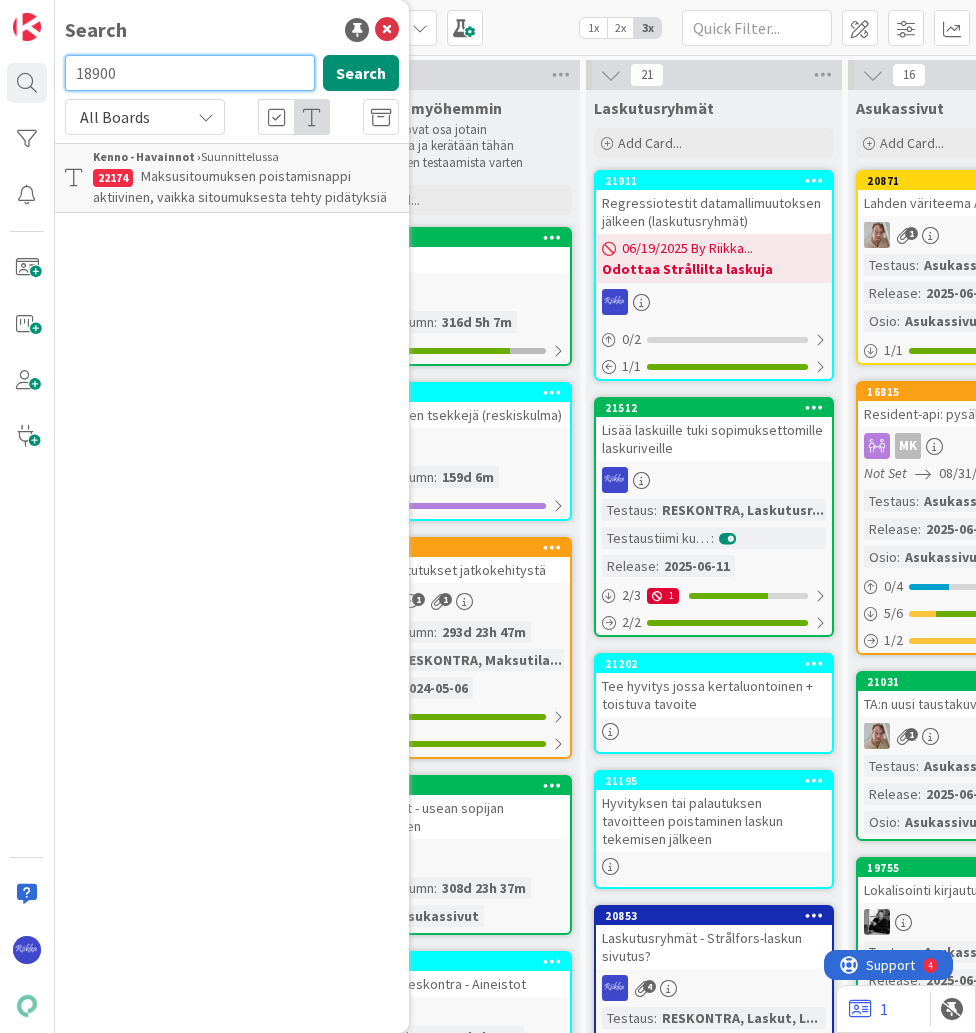 type on "18900" 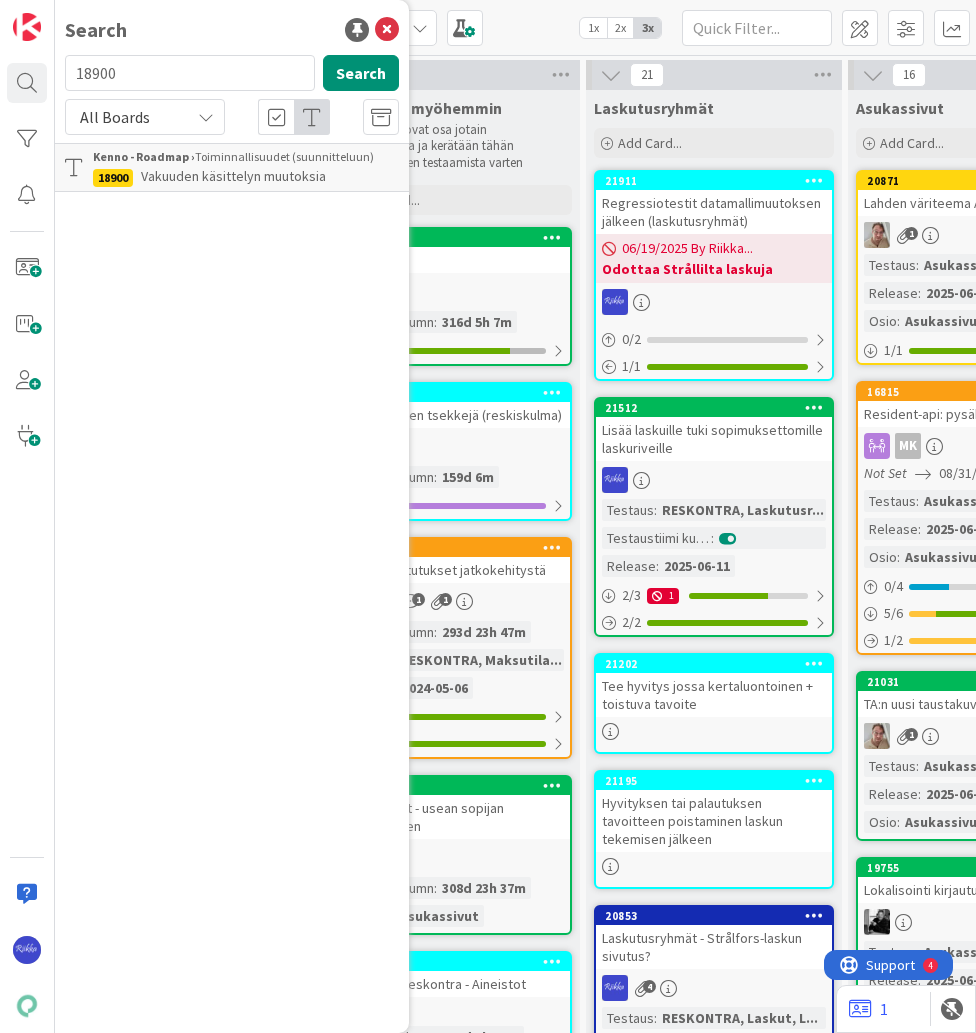 click on "Vakuuden käsittelyn muutoksia" at bounding box center [233, 176] 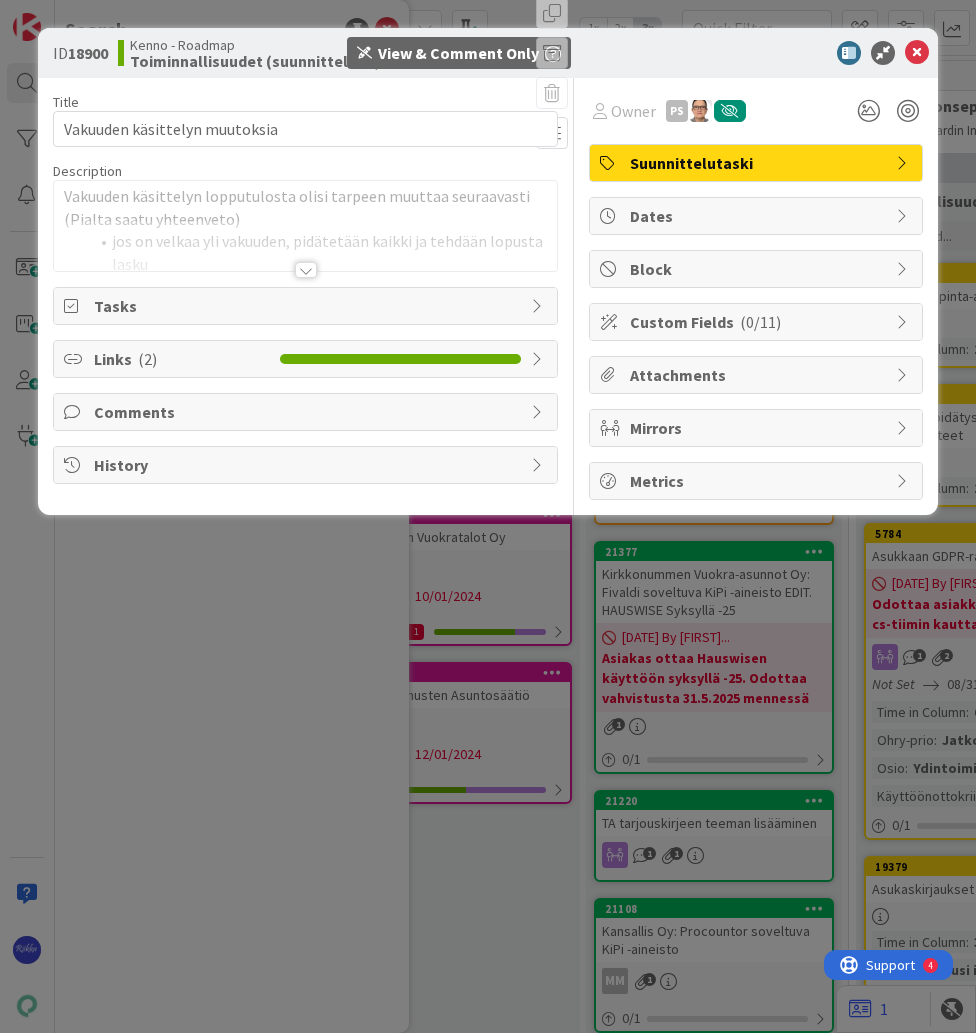 scroll, scrollTop: 0, scrollLeft: 0, axis: both 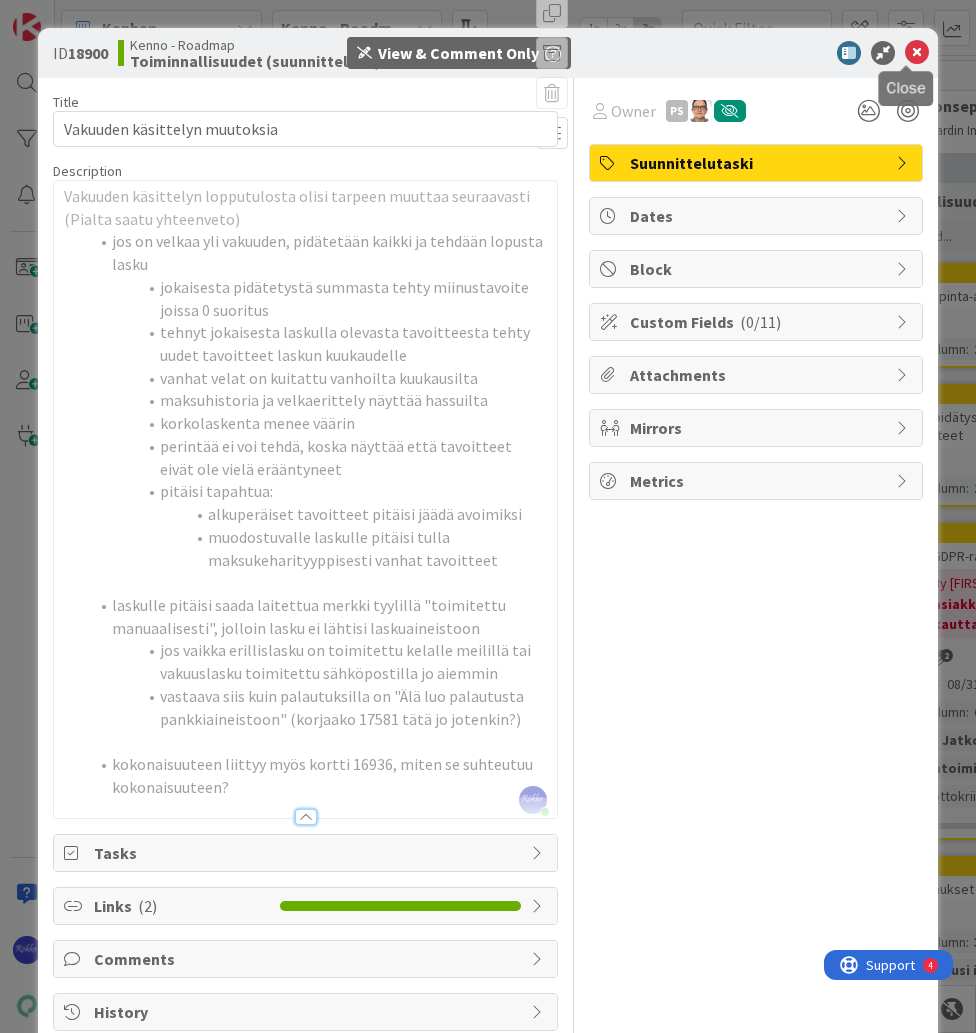 click at bounding box center [917, 53] 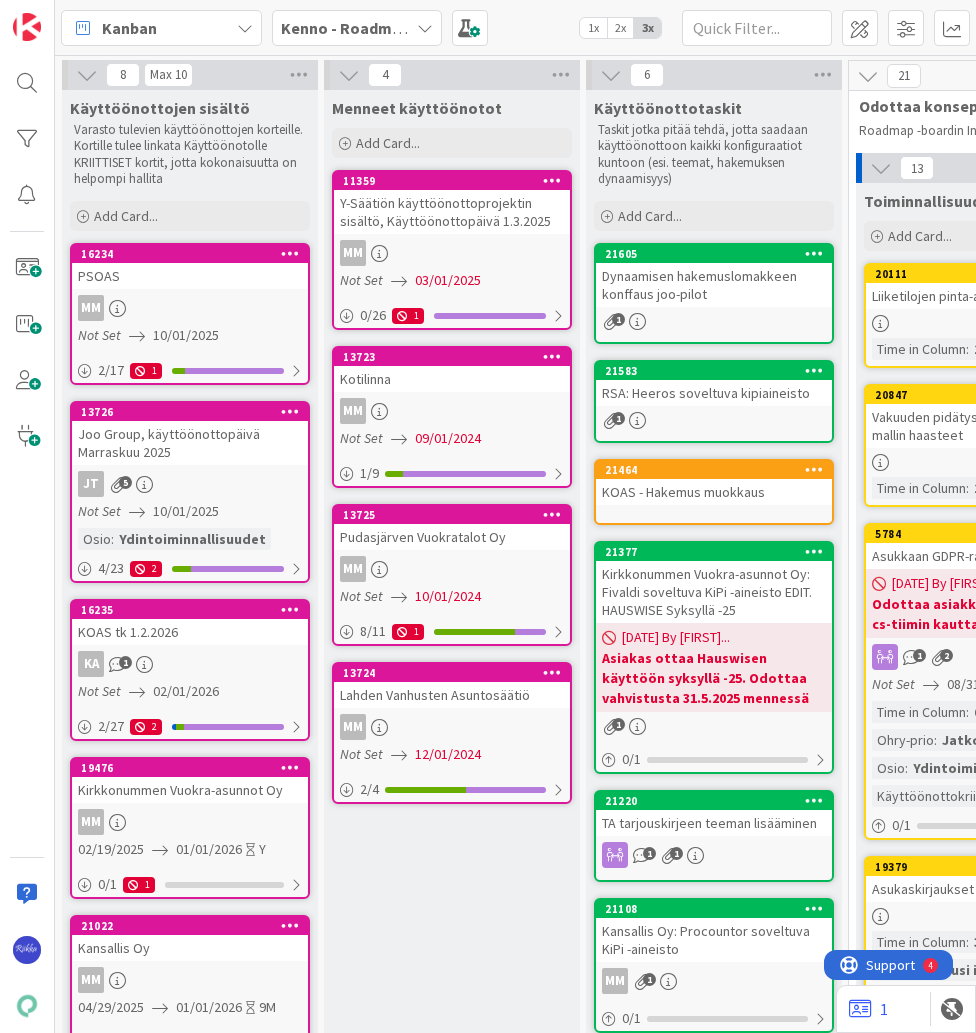 scroll, scrollTop: 0, scrollLeft: 0, axis: both 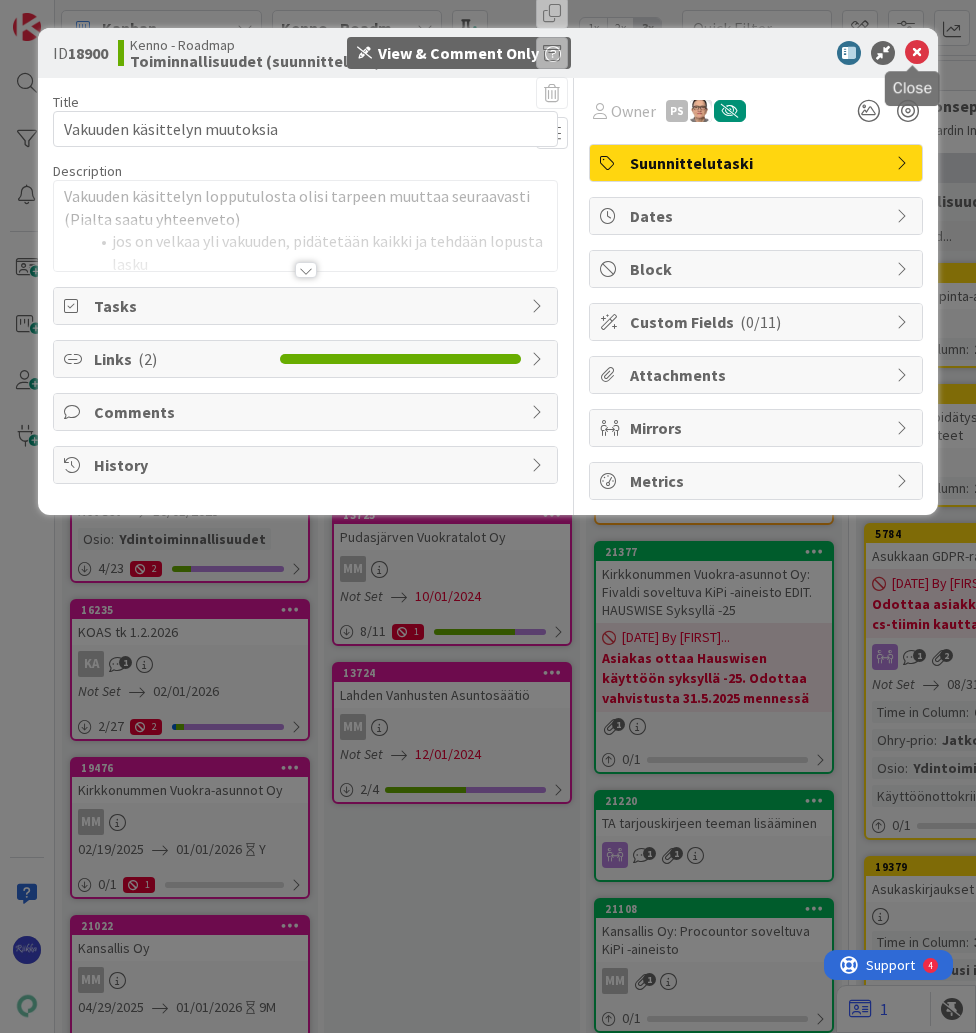 click at bounding box center (917, 53) 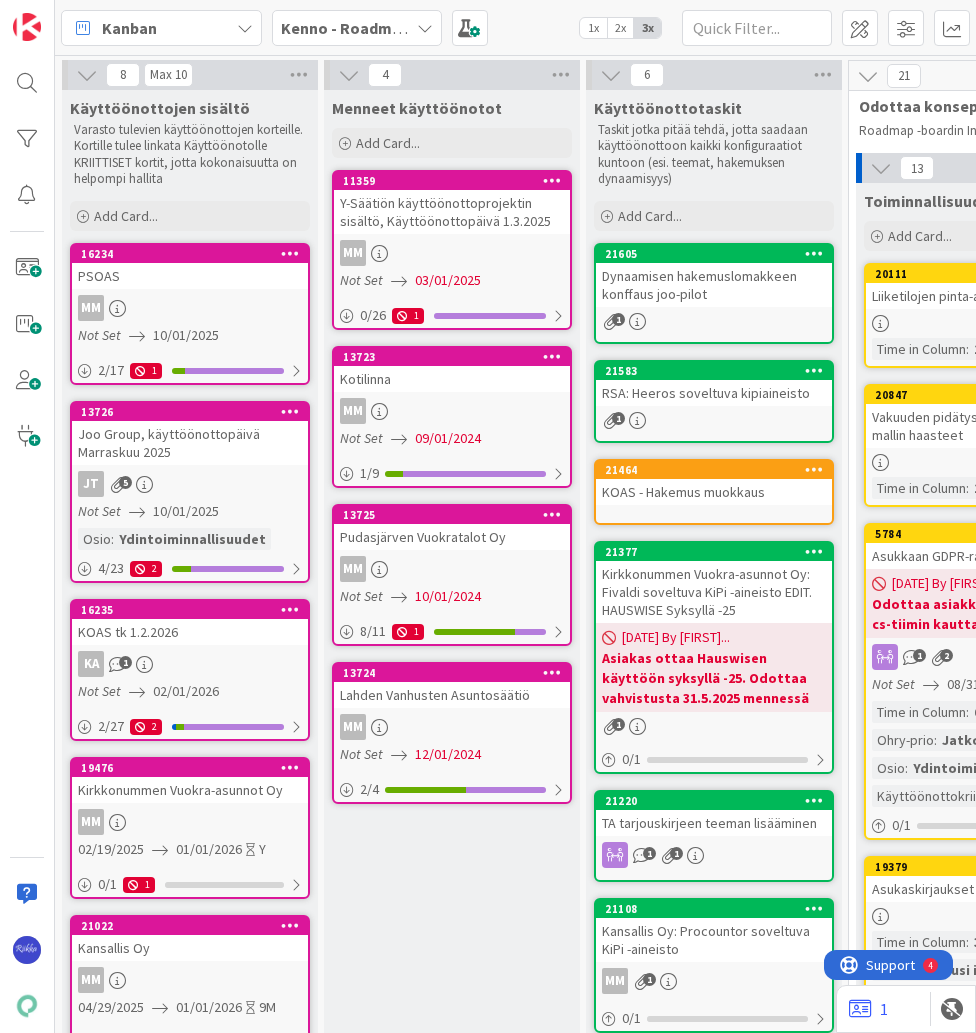scroll, scrollTop: 0, scrollLeft: 0, axis: both 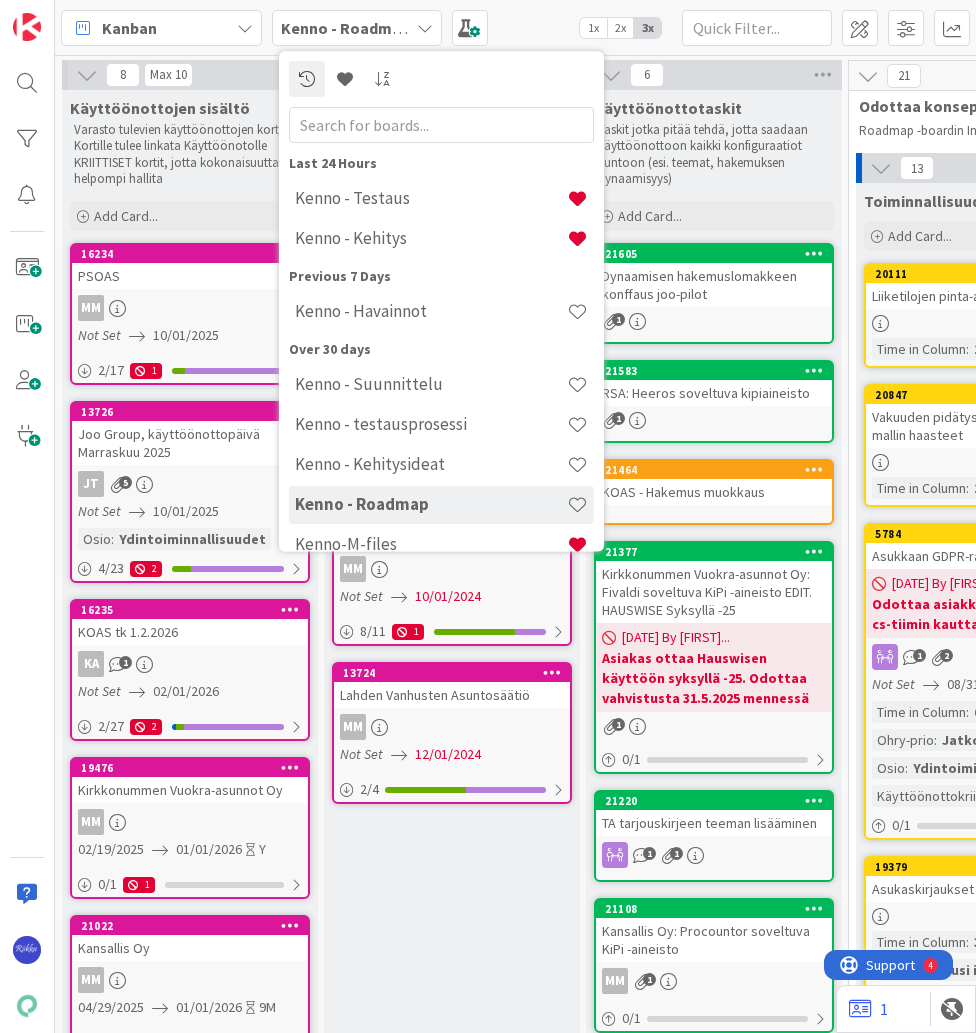 click on "Kenno - Testaus" at bounding box center [431, 199] 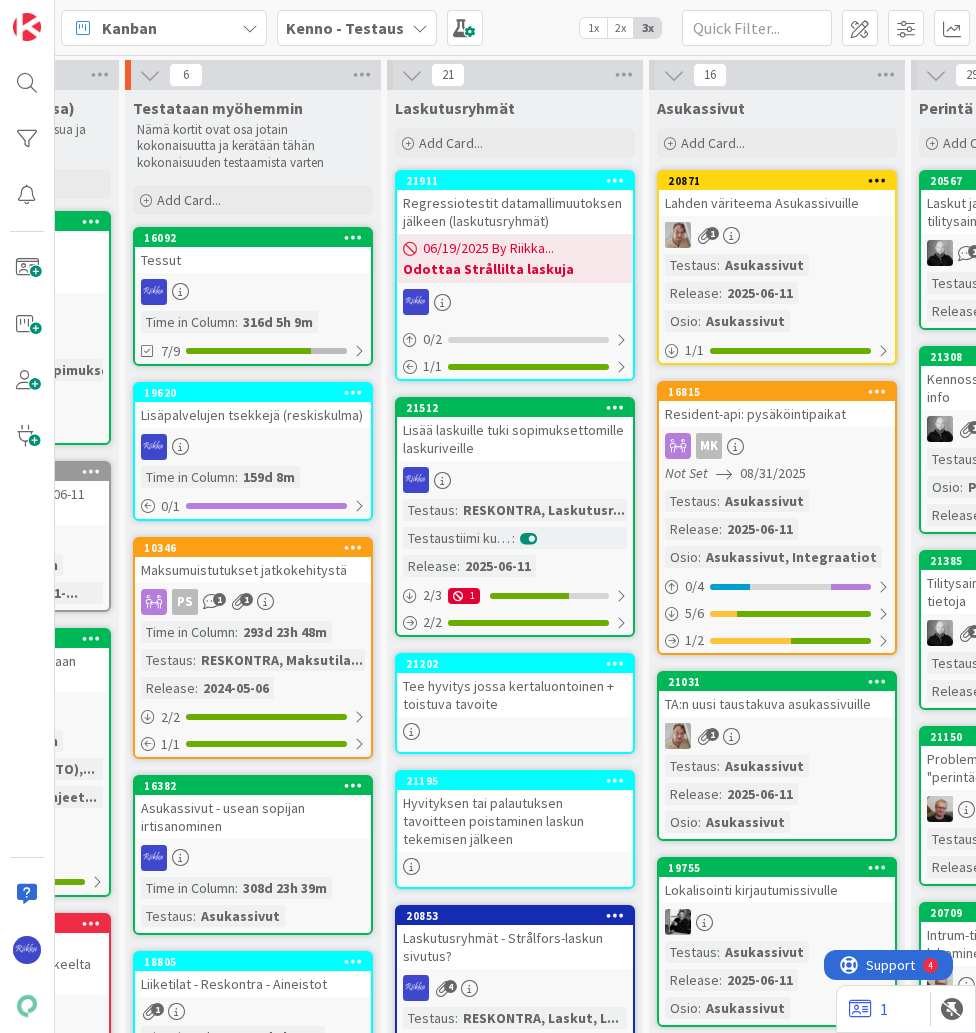 scroll, scrollTop: 0, scrollLeft: 340, axis: horizontal 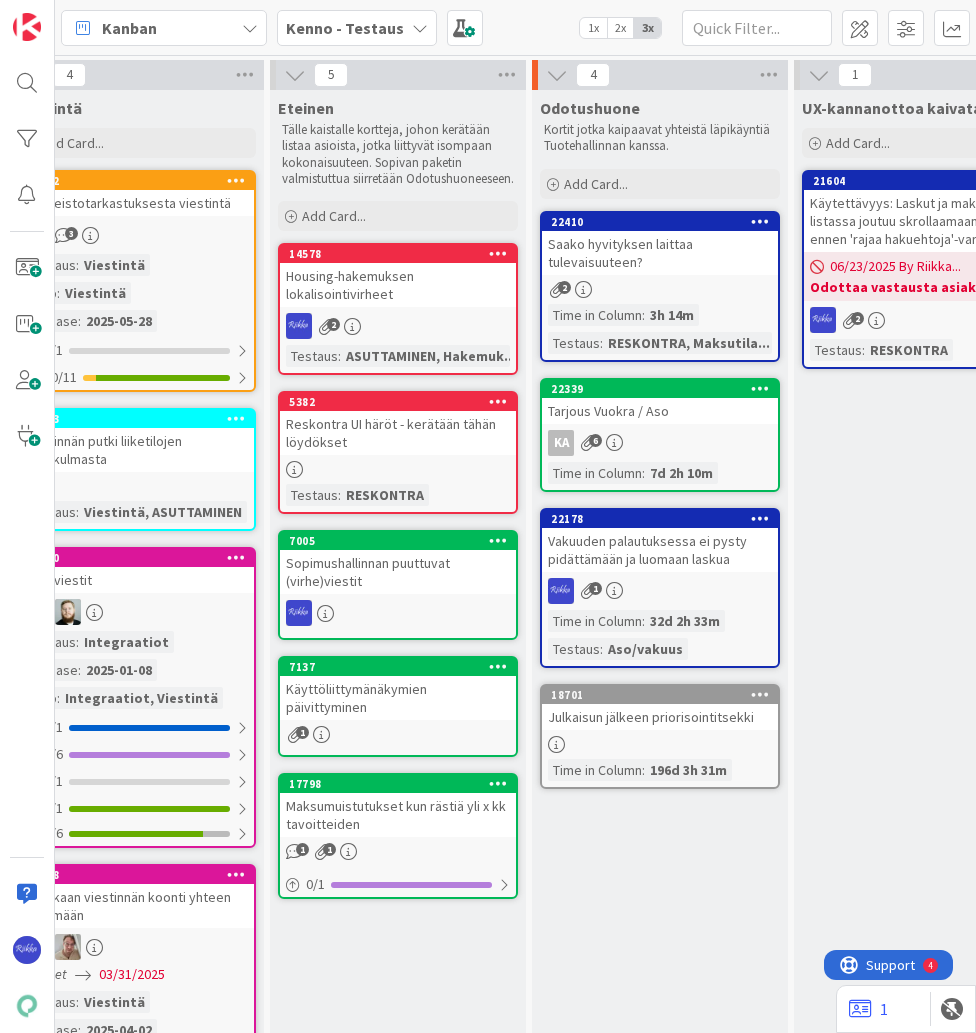 click on "Vakuuden palautuksessa ei pysty pidättämään ja luomaan laskua" at bounding box center (660, 550) 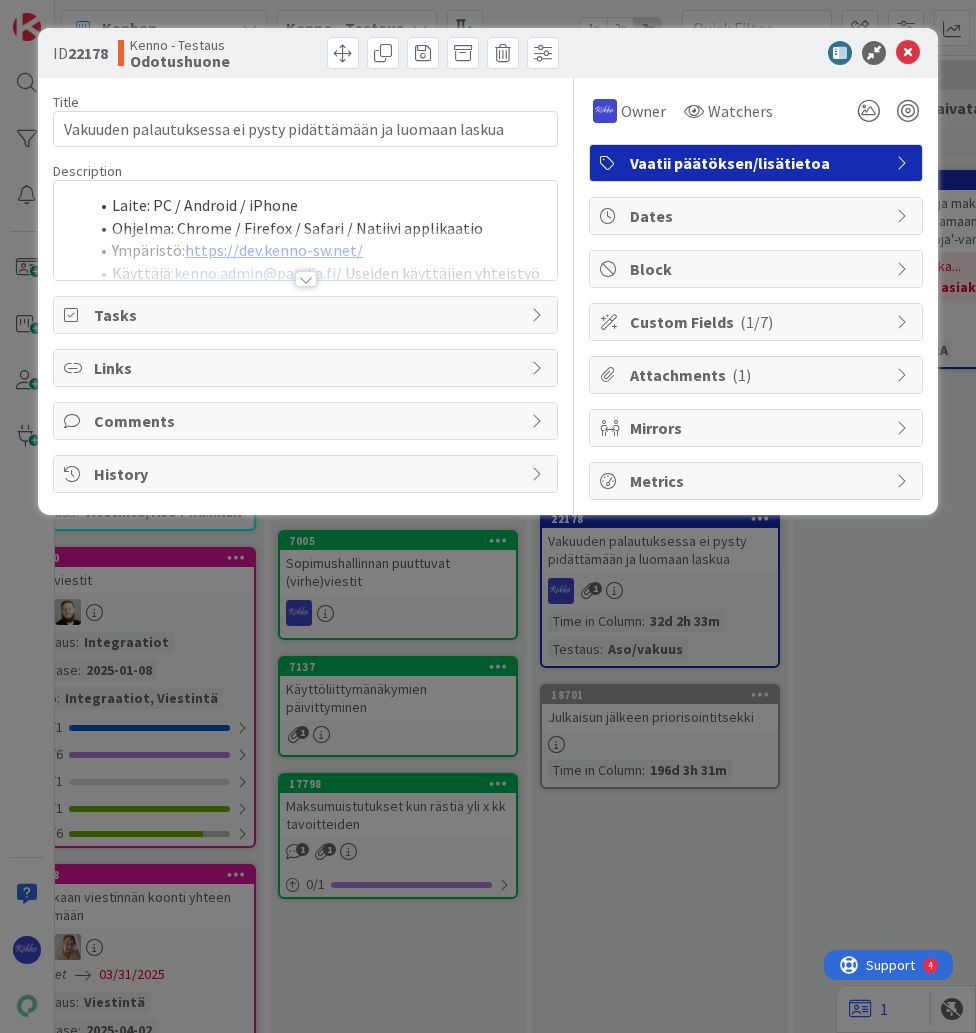 scroll, scrollTop: 0, scrollLeft: 0, axis: both 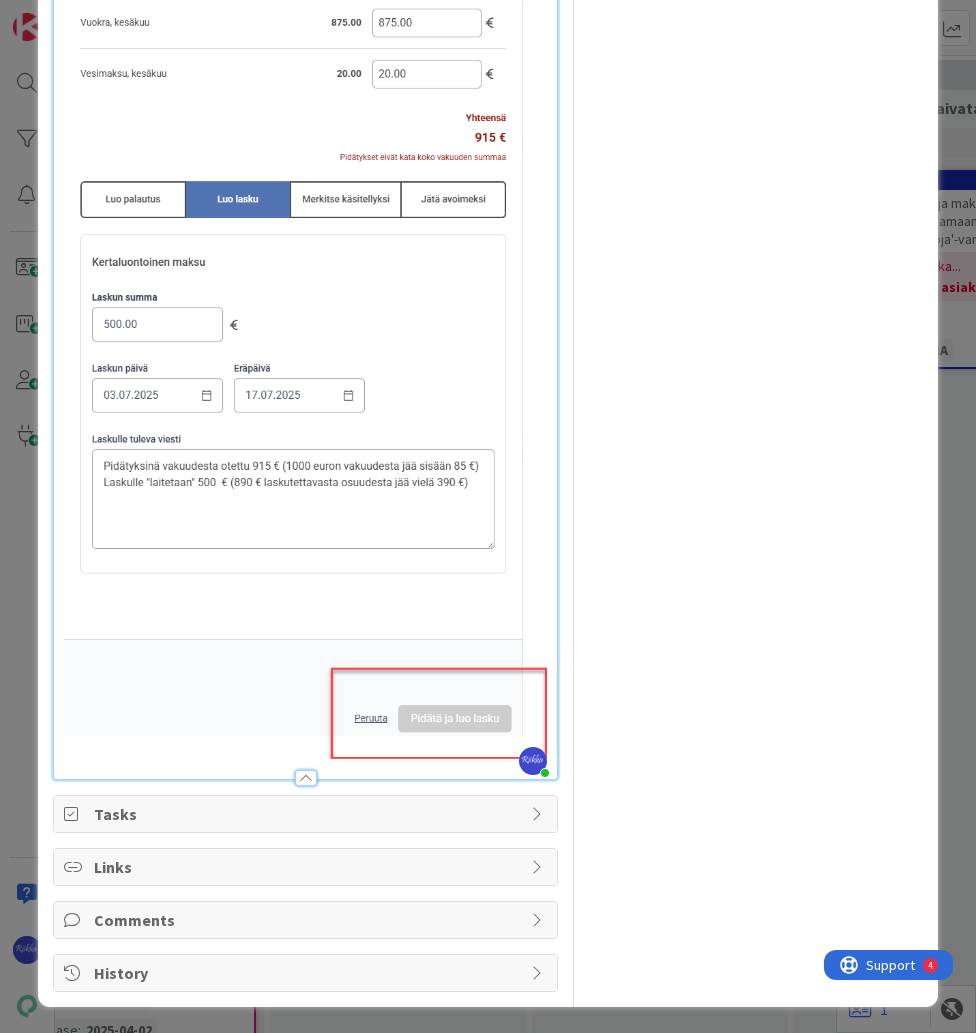 click on "Laite: PC / Android / iPhone Ohjelma: Chrome / Firefox / Safari / Natiivi applikaatio Ympäristö:  https://dev.kenno-sw.net/ Käyttäjä:  [EMAIL]  / Useiden käyttäjien yhteistyö Alkuehdot Sopimuksella rästiä niin paljon, että vakuus/maksusitoumus ei riitä siihen Sopimuksella maksusitoumus/vakuutta Miten toistetaan? Kirjaudu sisään käyttäjänä  [EMAIL] Reskontra > Vakuudet > Käsittele vakuus Pidätä vakuudesta/sitoumuksesta ja luo lopuista lasku Pidätä ja luo lasku -nappi on disabloitu Miten pitäisi toimia?" at bounding box center (305, -142) 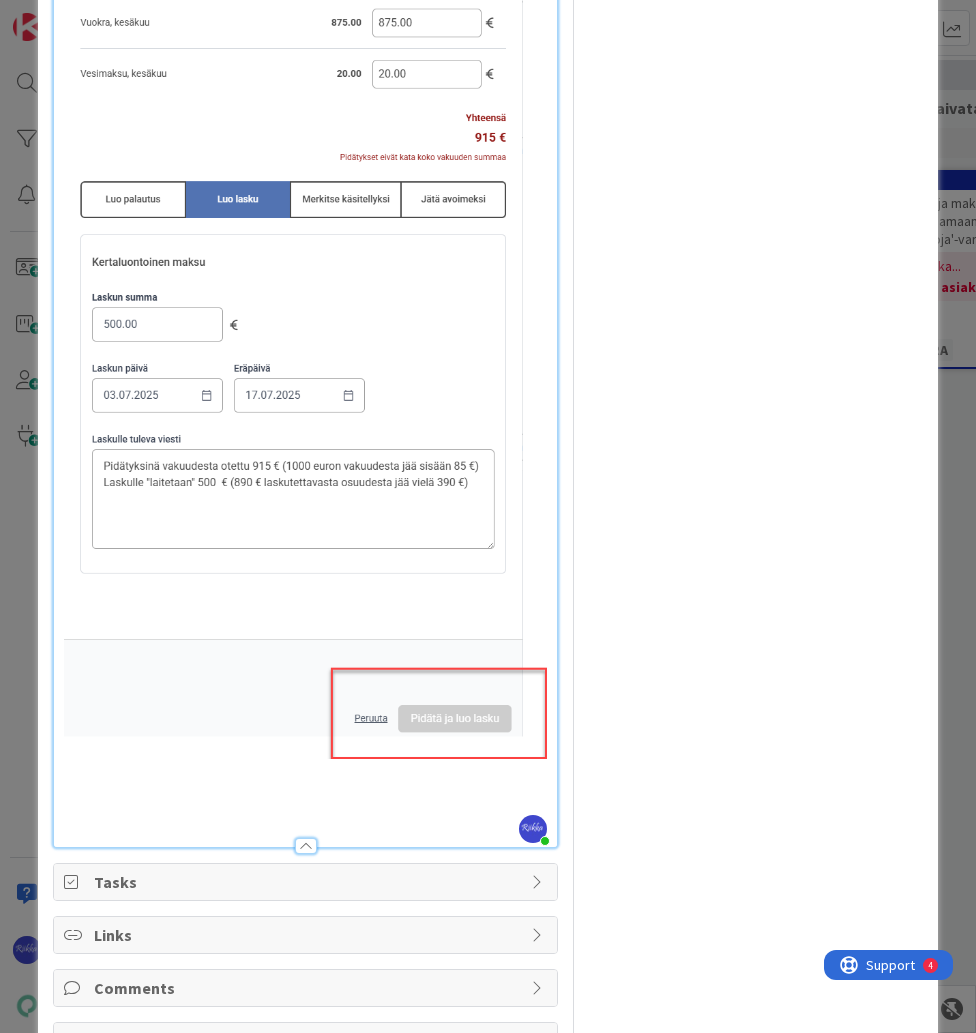 type 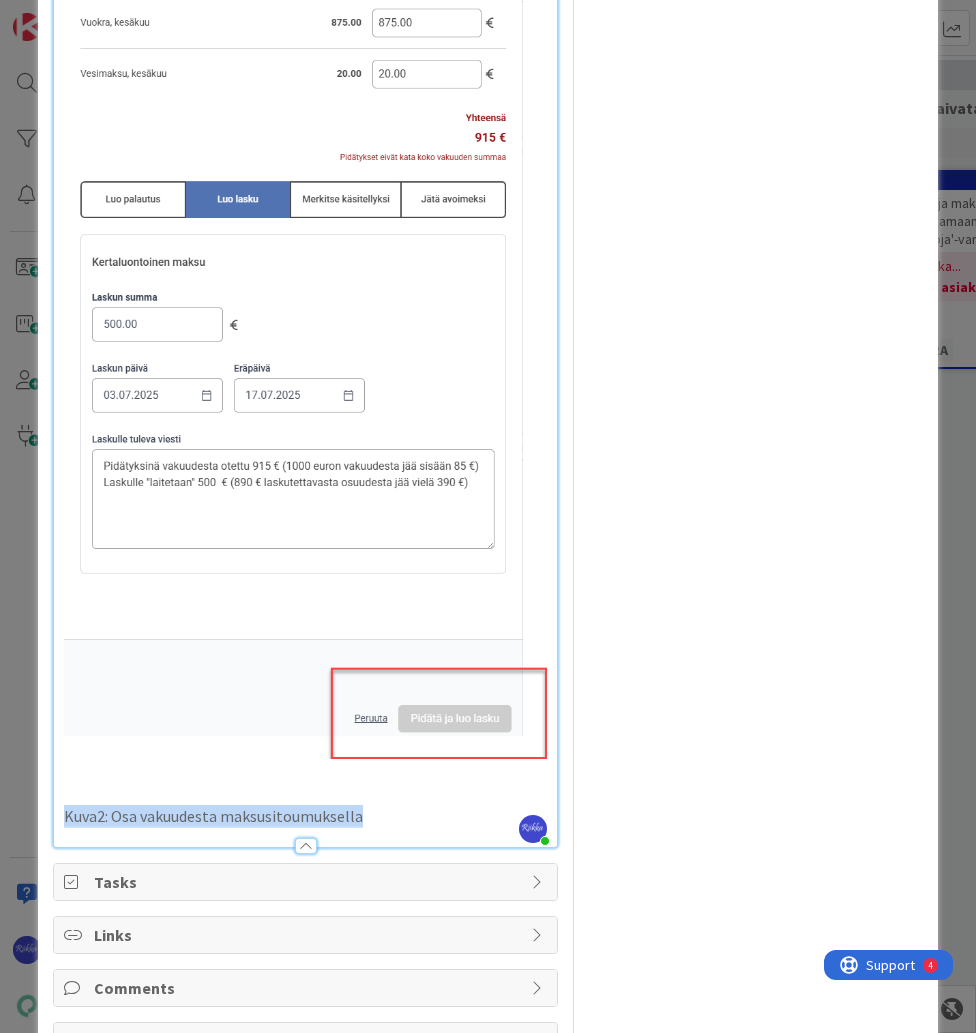 drag, startPoint x: 378, startPoint y: 817, endPoint x: 59, endPoint y: 828, distance: 319.1896 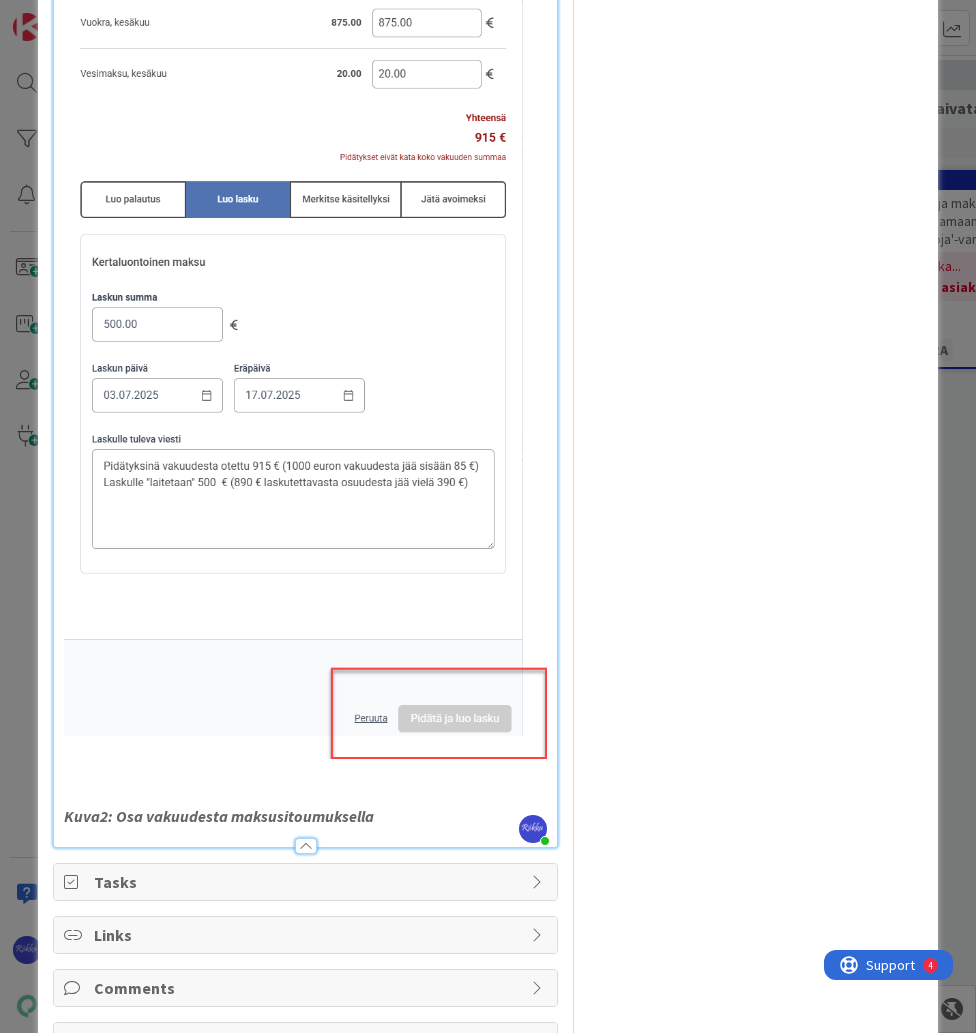 click on "Kuva2: Osa vakuudesta maksusitoumuksella" at bounding box center (305, 816) 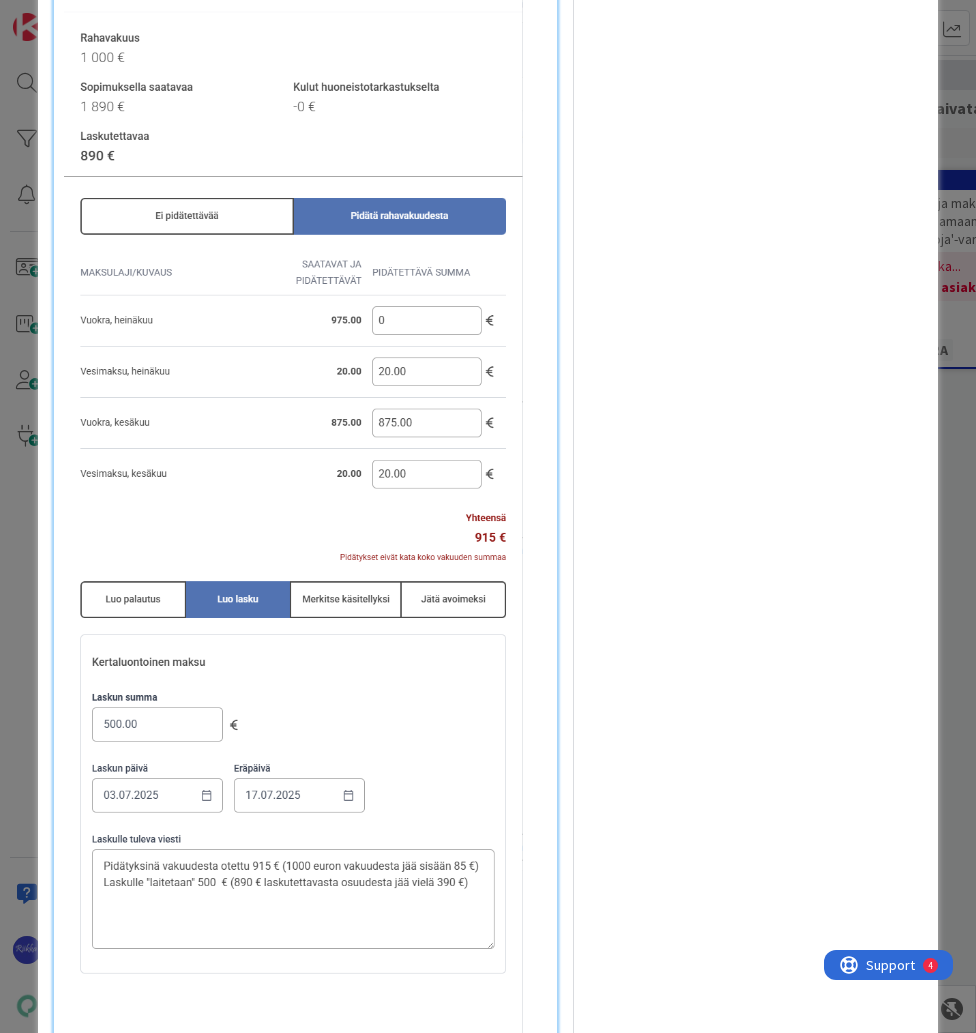 scroll, scrollTop: 515, scrollLeft: 0, axis: vertical 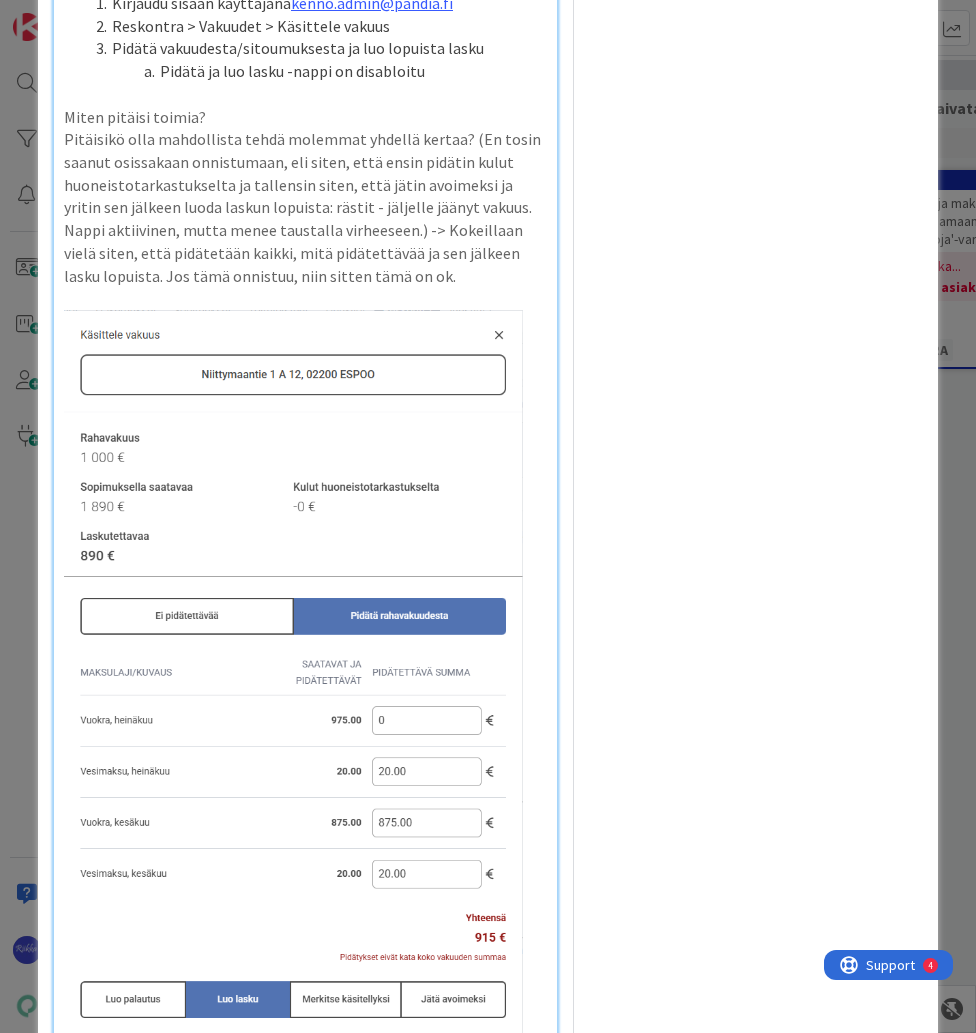 click on "Pitäisikö olla mahdollista tehdä molemmat yhdellä kertaa? (En tosin saanut osissakaan onnistumaan, eli siten, että ensin pidätin kulut huoneistotarkastukselta ja tallensin siten, että jätin avoimeksi ja yritin sen jälkeen luoda laskun lopuista: rästit - jäljelle jäänyt vakuus. Nappi aktiivinen, mutta menee taustalla virheeseen.) -> Kokeillaan vielä siten, että pidätetään kaikki, mitä pidätettävää ja sen jälkeen lasku lopuista. Jos tämä onnistuu, niin sitten tämä on ok." at bounding box center [305, 207] 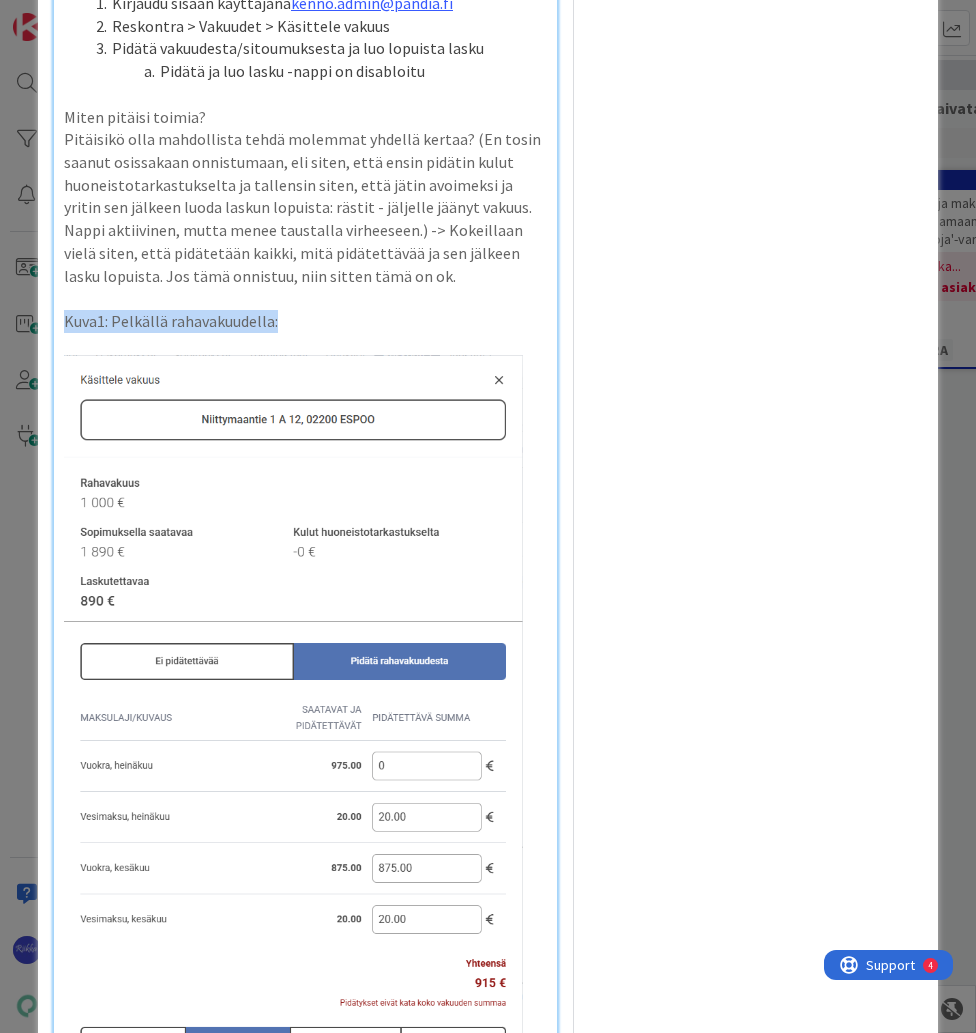 drag, startPoint x: 335, startPoint y: 322, endPoint x: 53, endPoint y: 327, distance: 282.0443 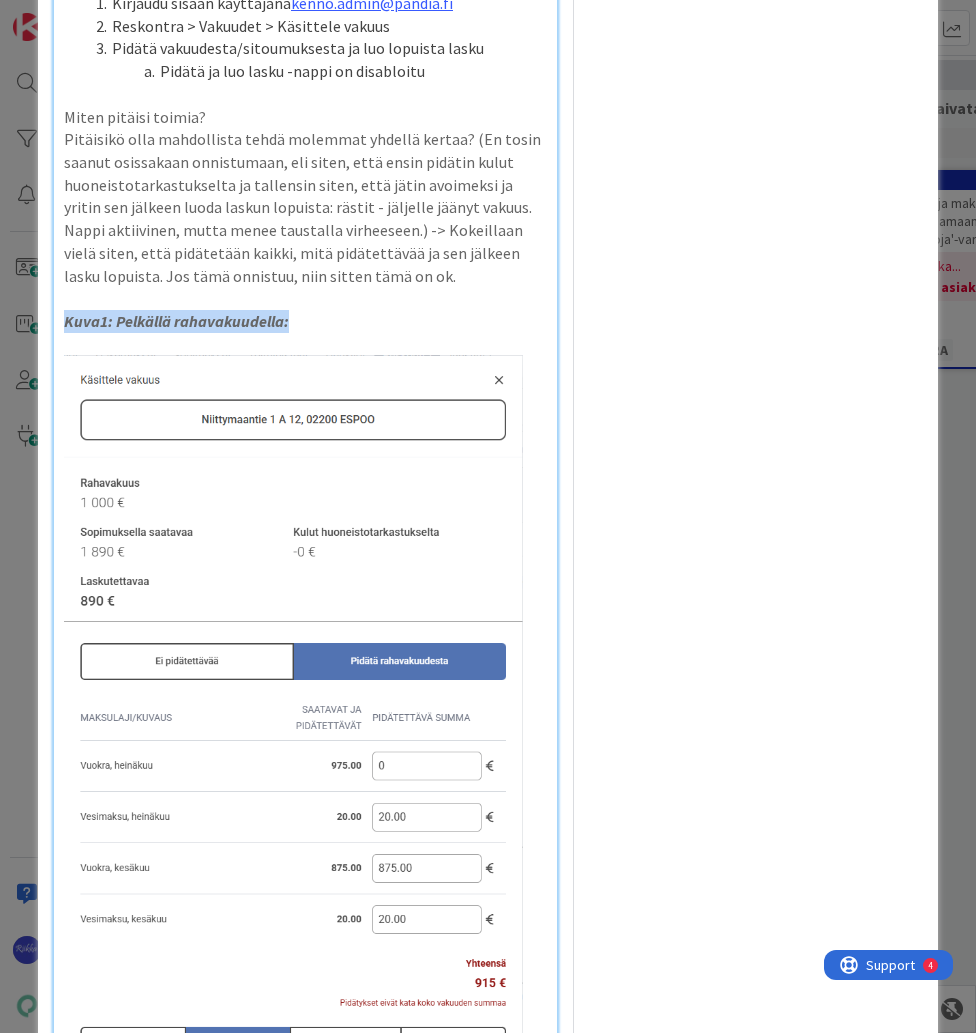 click on "Kuva1: Pelkällä rahavakuudella:" at bounding box center [305, 321] 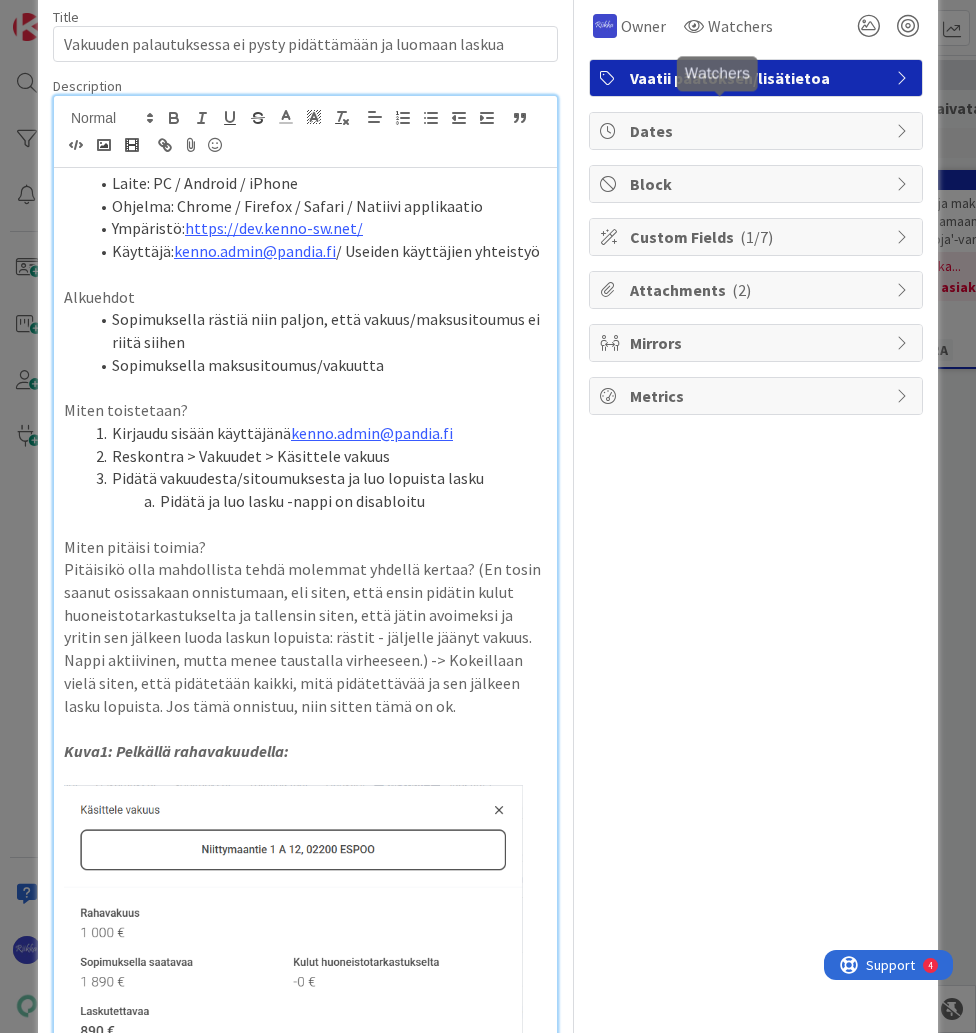 scroll, scrollTop: 0, scrollLeft: 0, axis: both 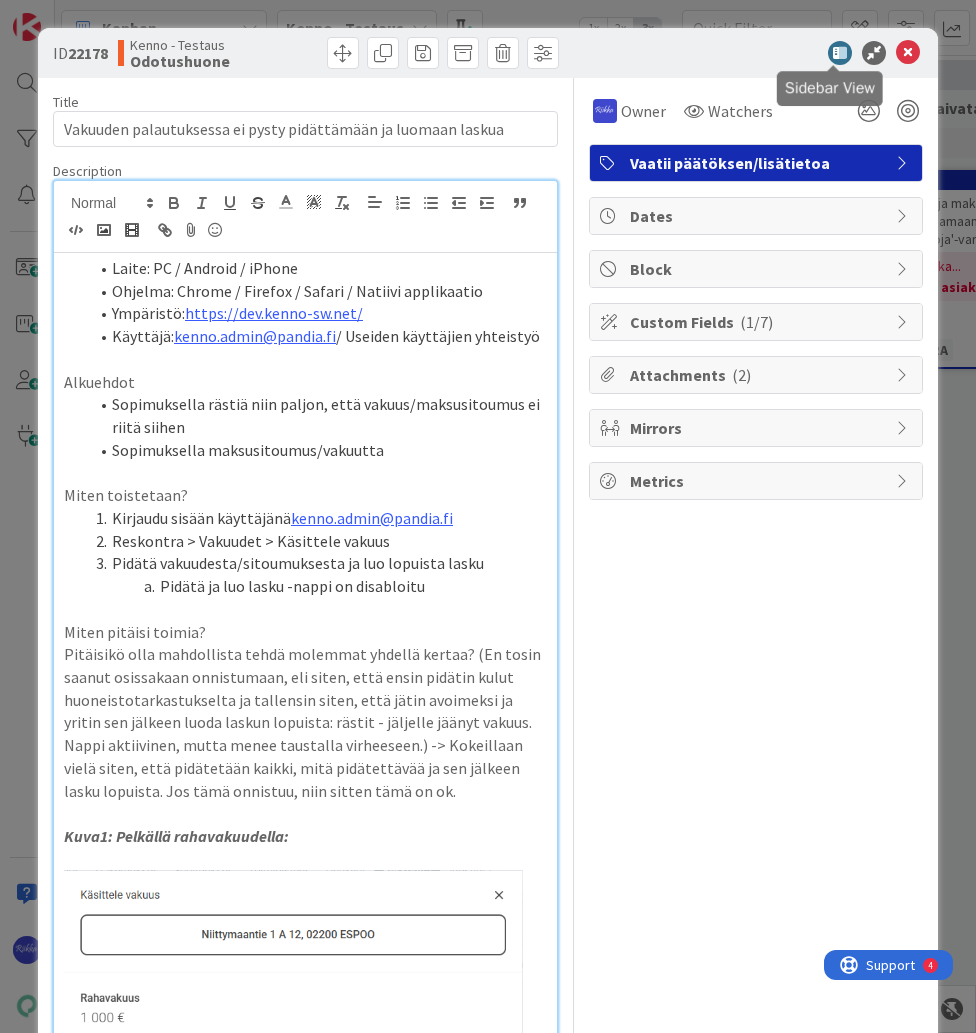 click at bounding box center (908, 53) 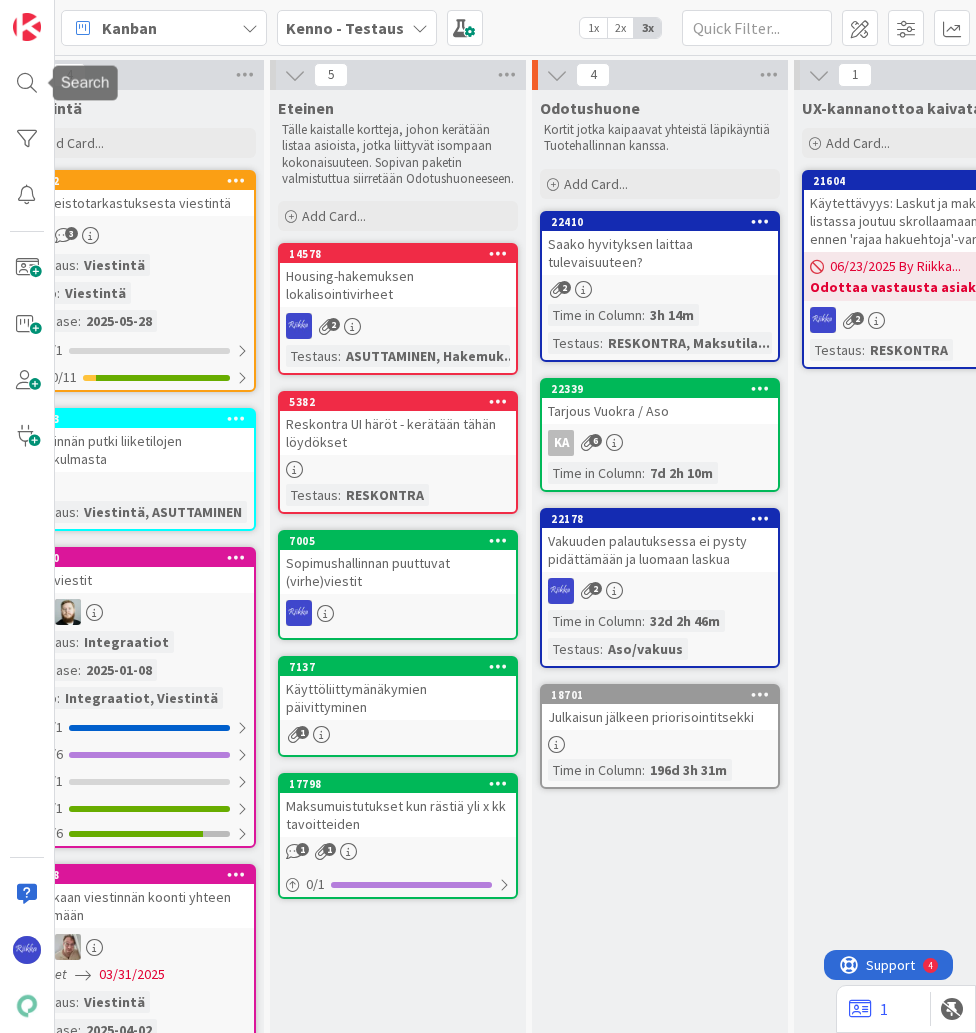 scroll, scrollTop: 0, scrollLeft: 0, axis: both 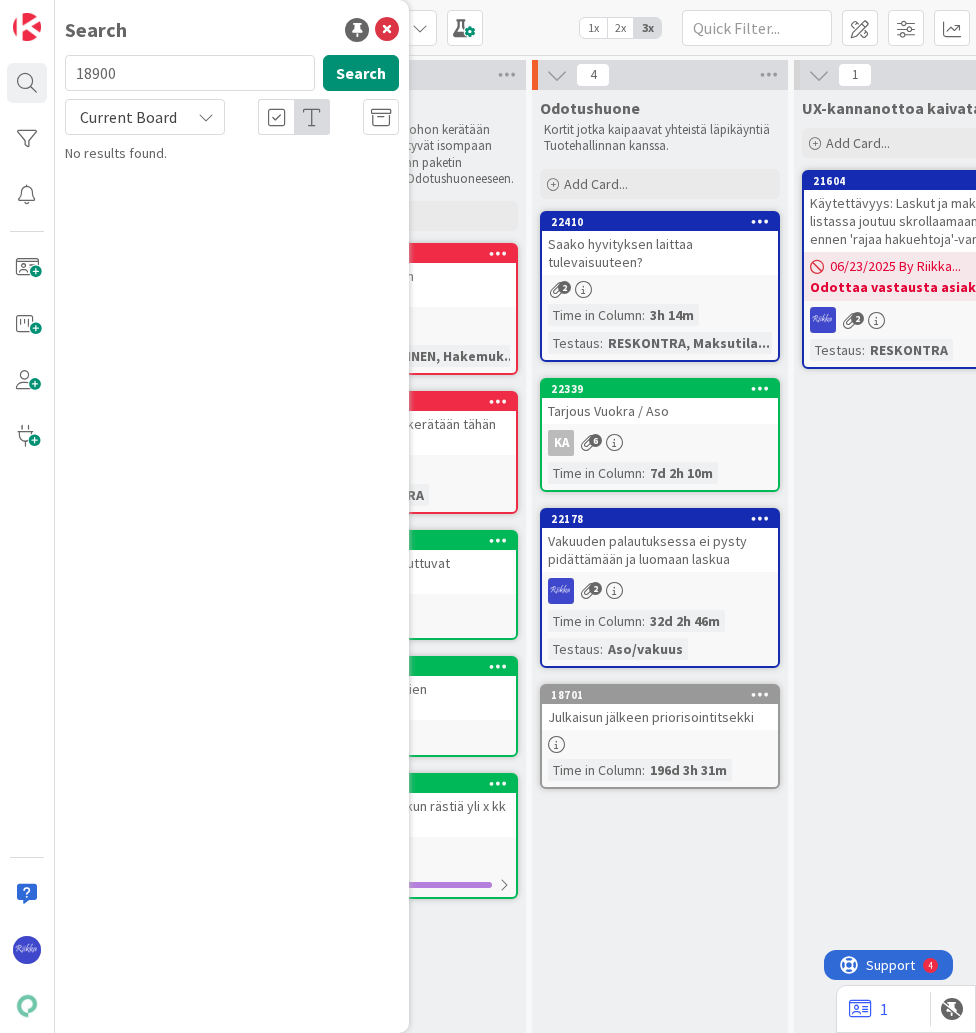 drag, startPoint x: 113, startPoint y: 72, endPoint x: 66, endPoint y: 71, distance: 47.010635 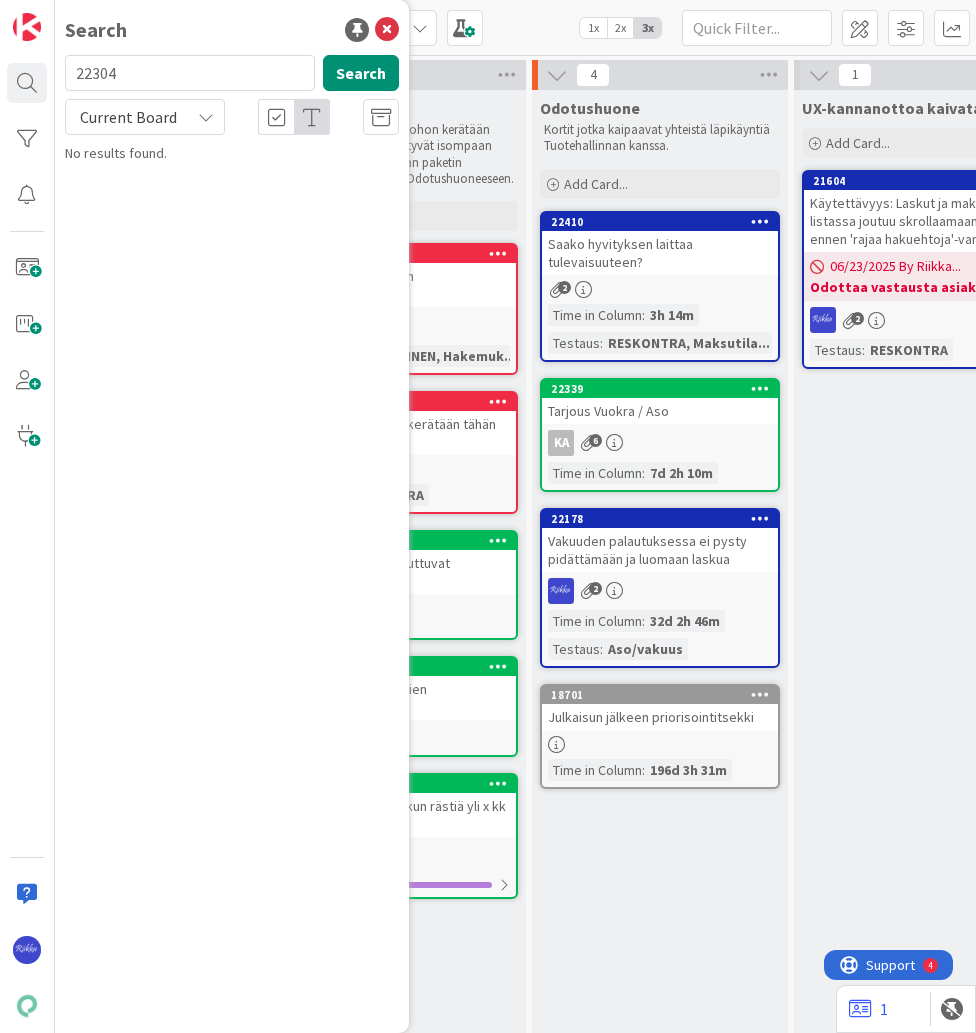 type on "22304" 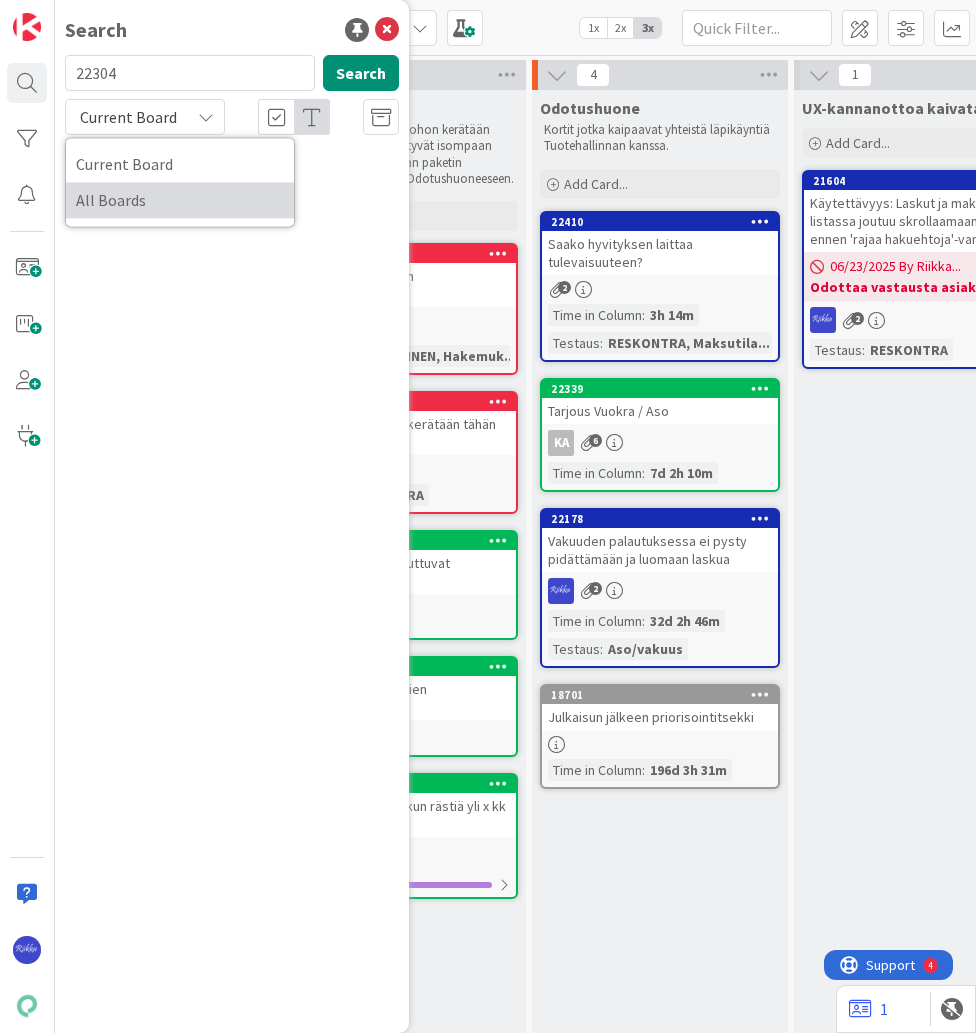 click on "All Boards" at bounding box center [180, 200] 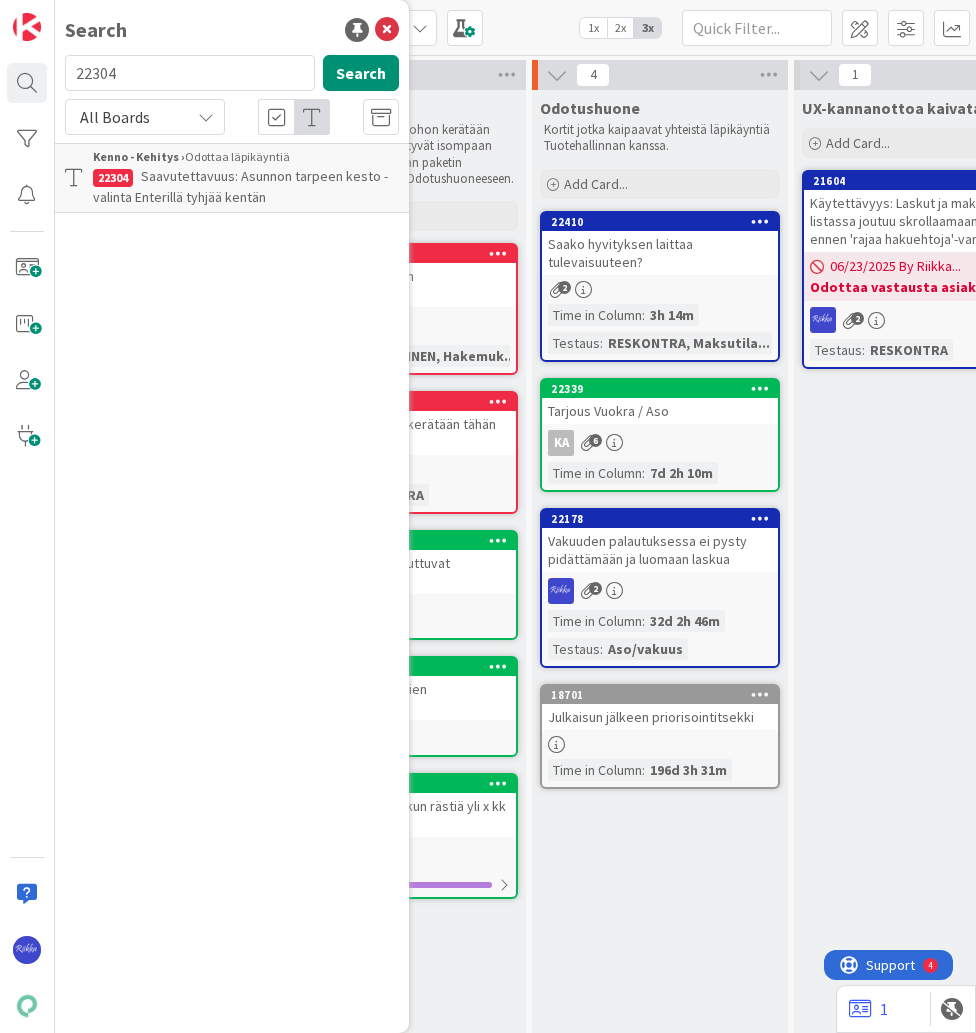 click on "Saavutettavuus: Asunnon tarpeen kesto -valinta Enterillä tyhjää kentän" at bounding box center (240, 186) 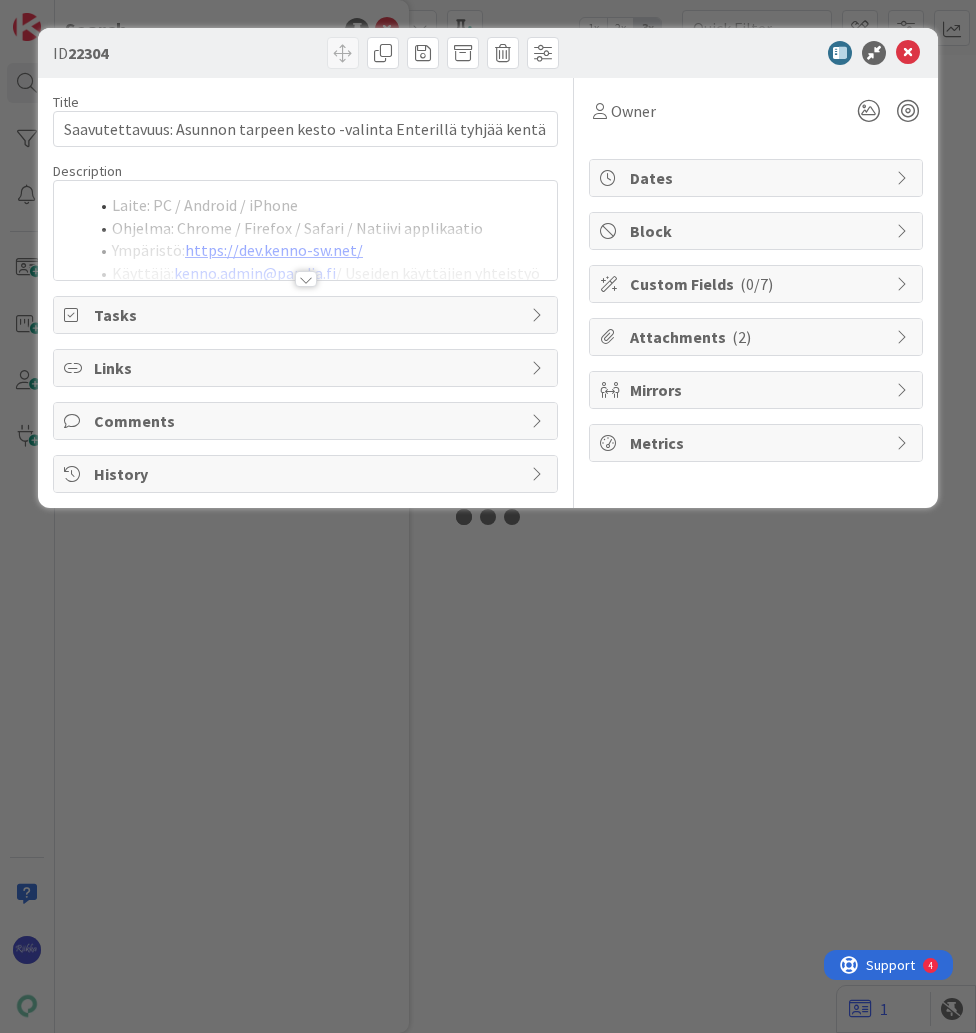scroll, scrollTop: 0, scrollLeft: 0, axis: both 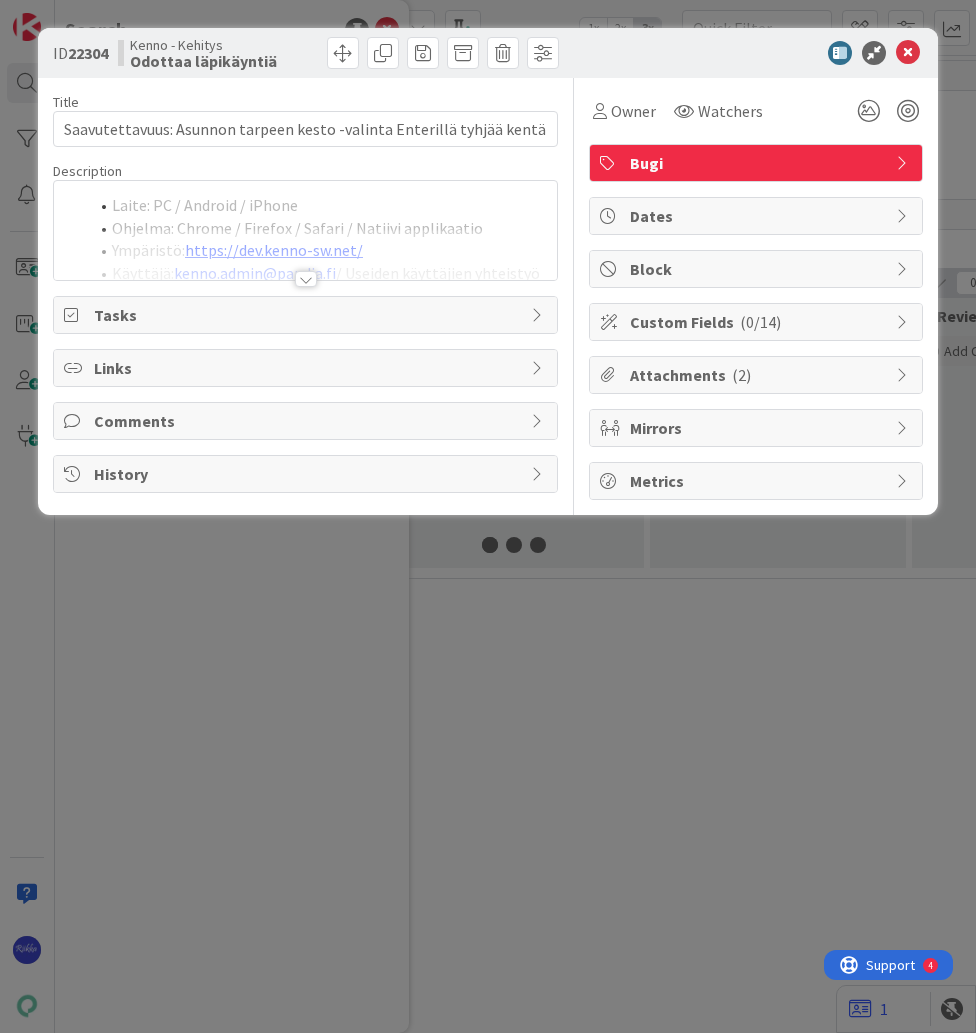 click at bounding box center (306, 279) 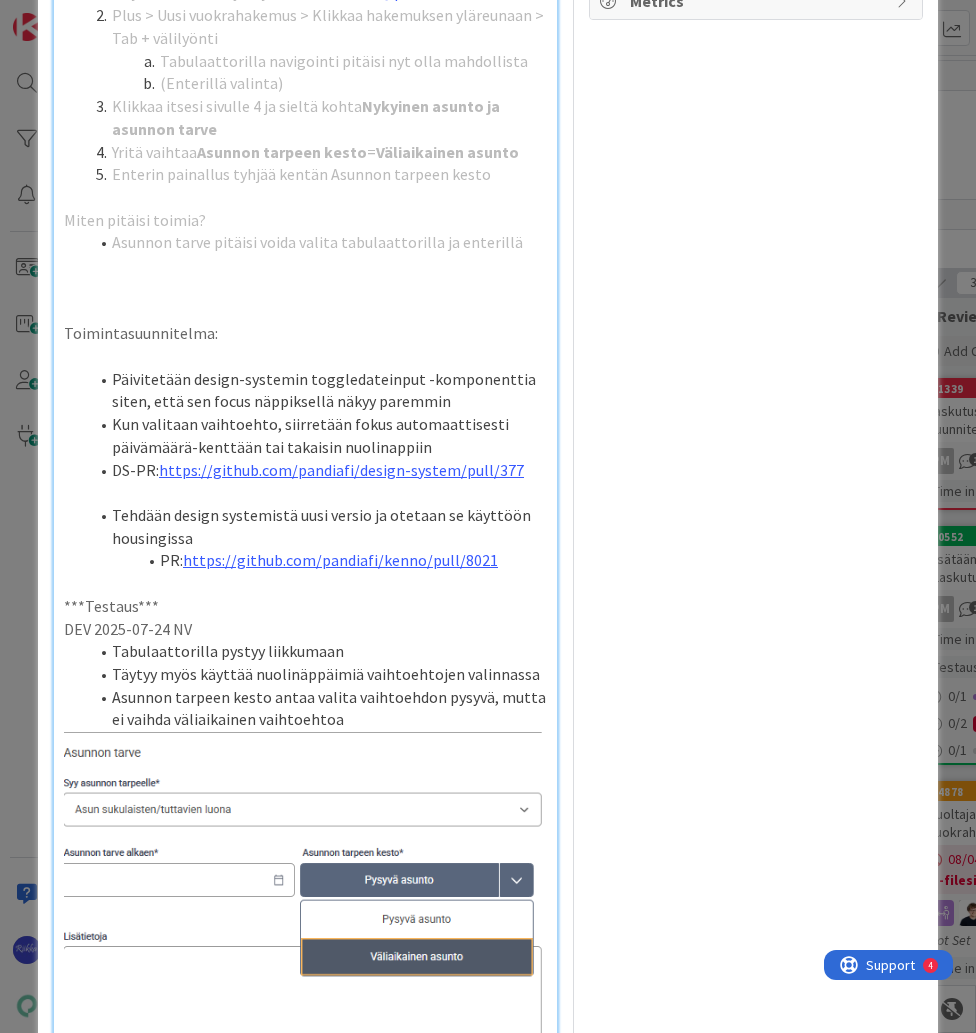 scroll, scrollTop: 0, scrollLeft: 0, axis: both 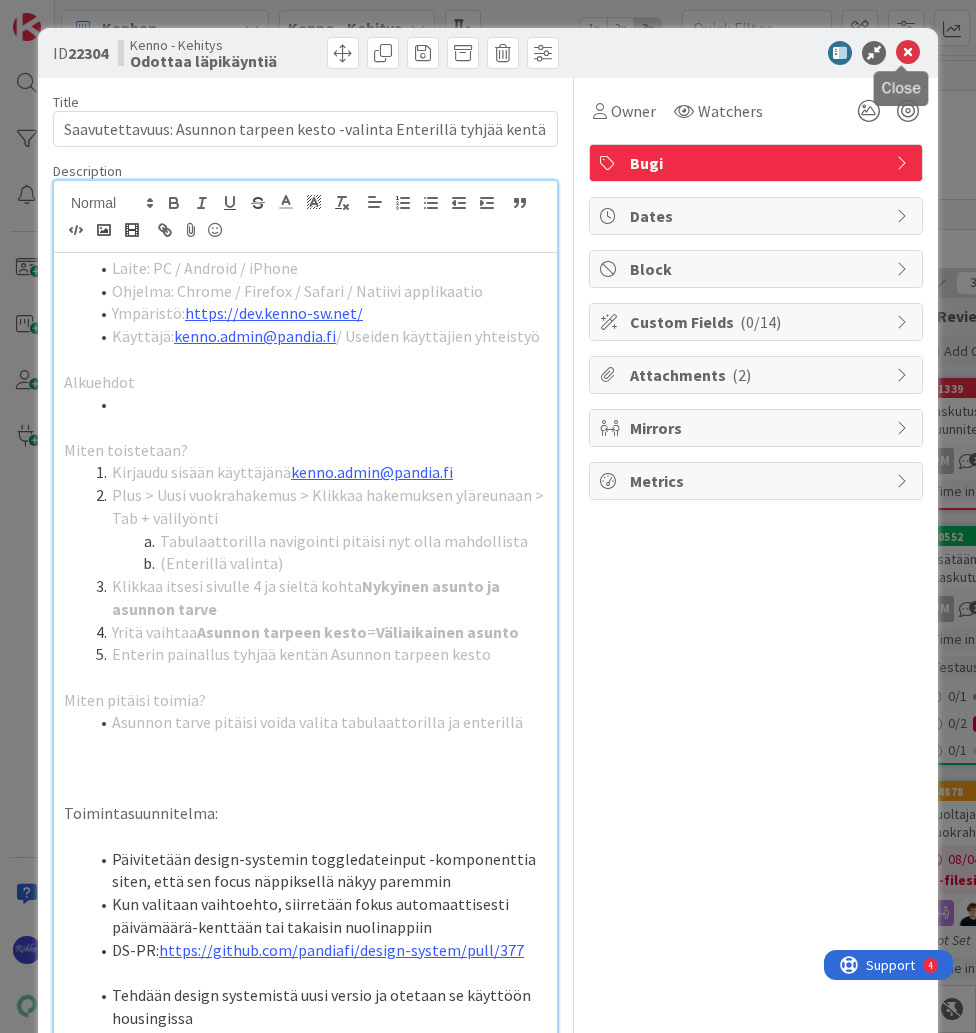 click at bounding box center [908, 53] 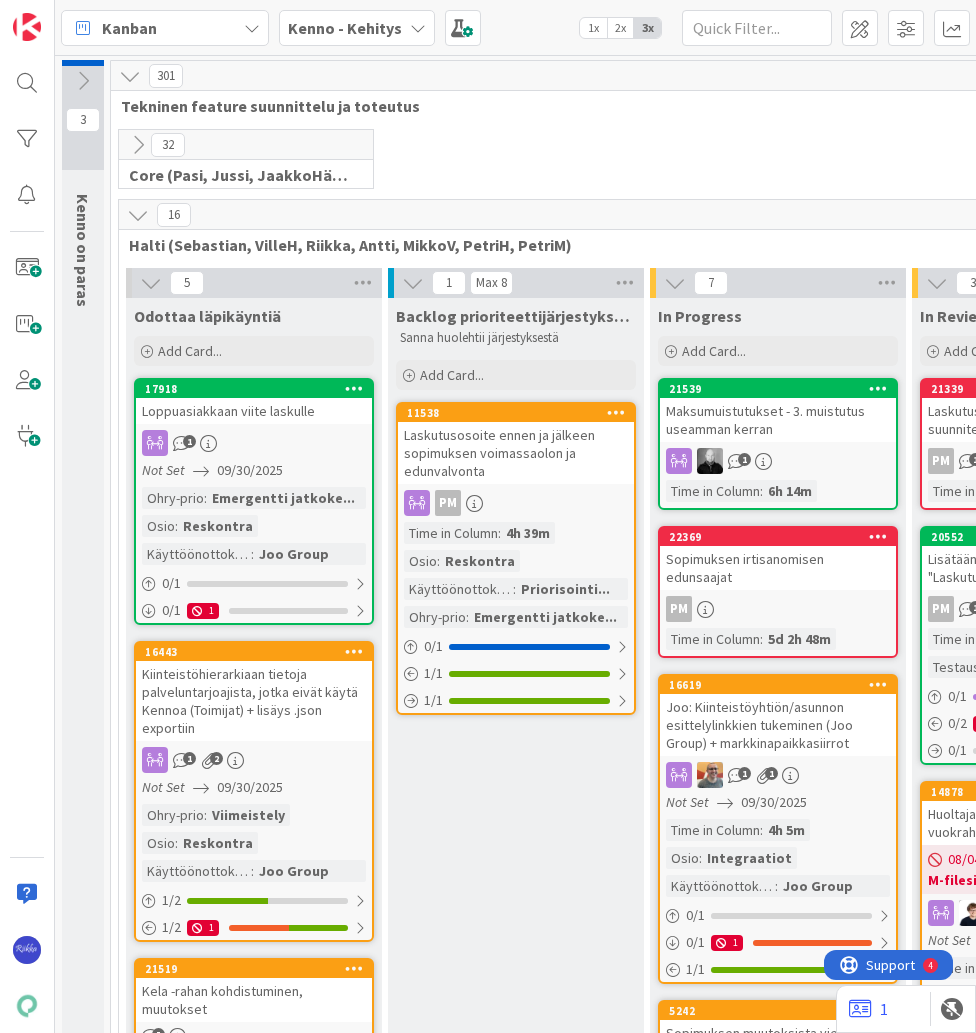 scroll, scrollTop: 0, scrollLeft: 0, axis: both 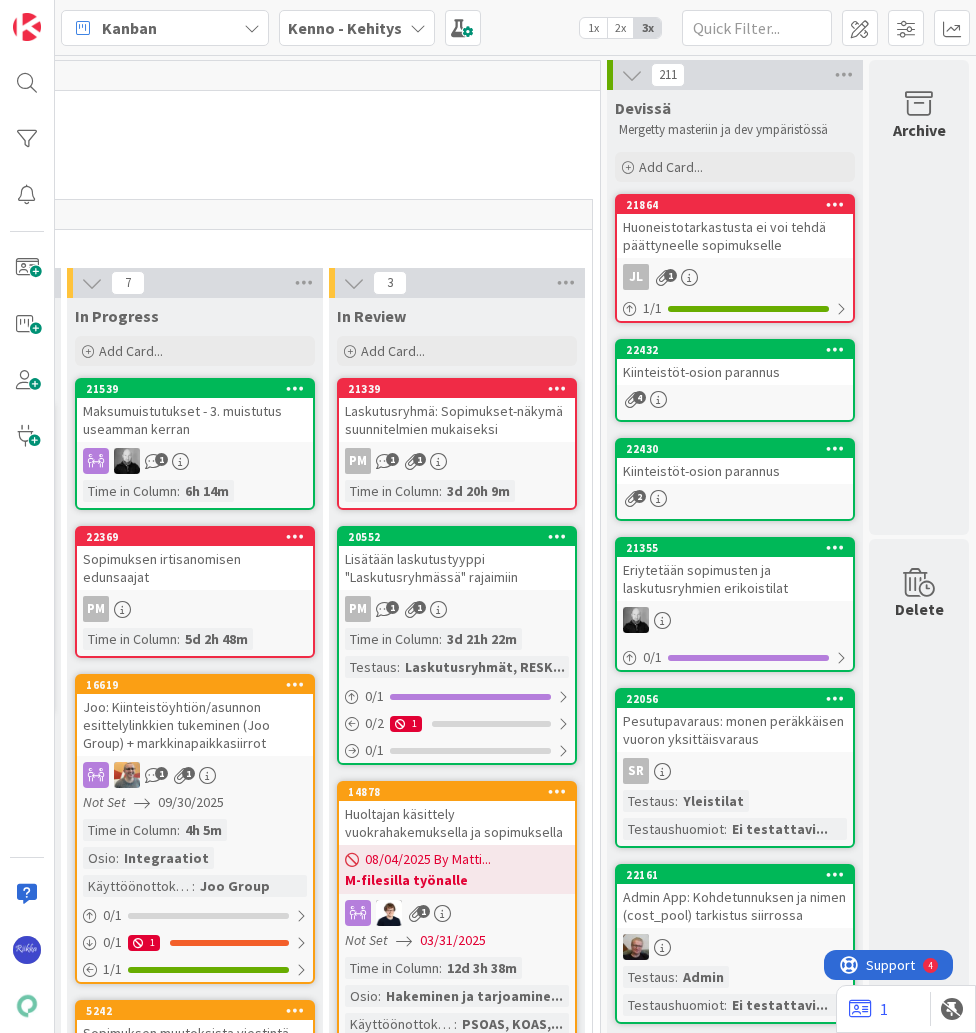 click on "Kenno - Kehitys" at bounding box center (345, 28) 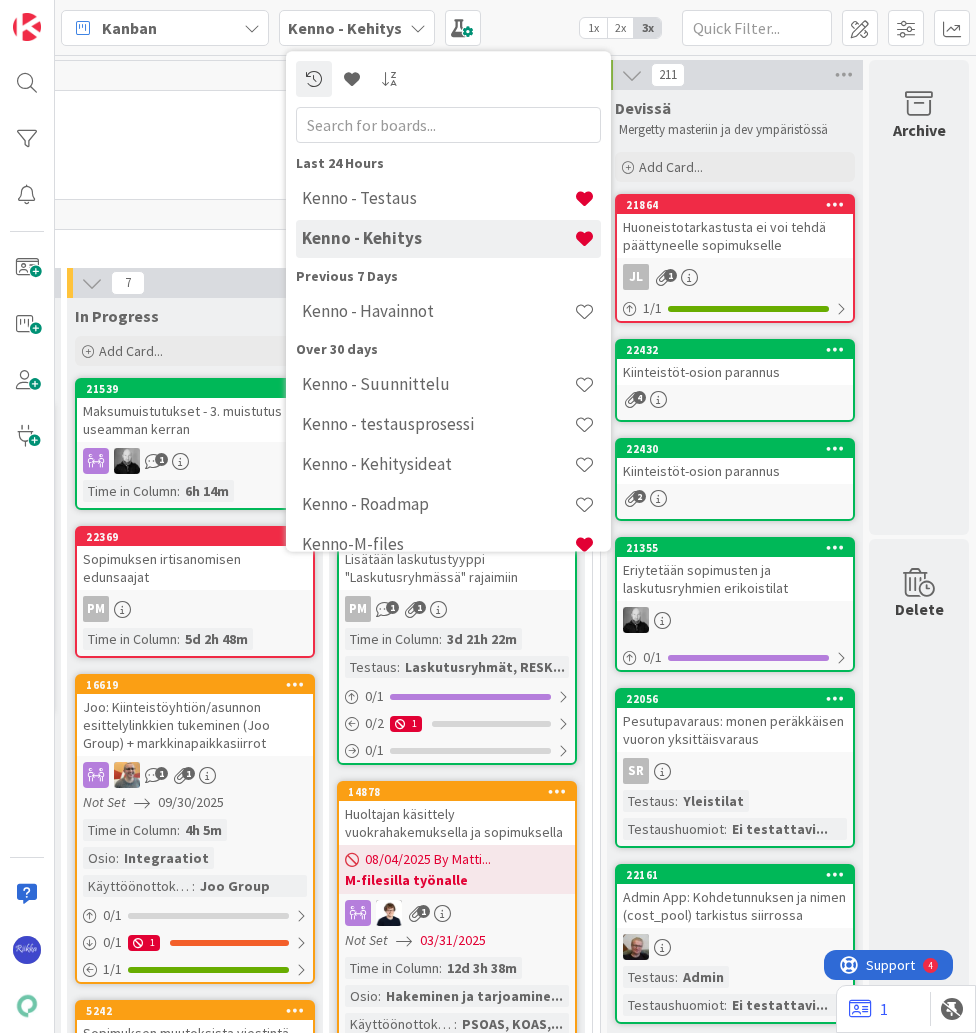 click on "Kenno - Testaus" at bounding box center [438, 199] 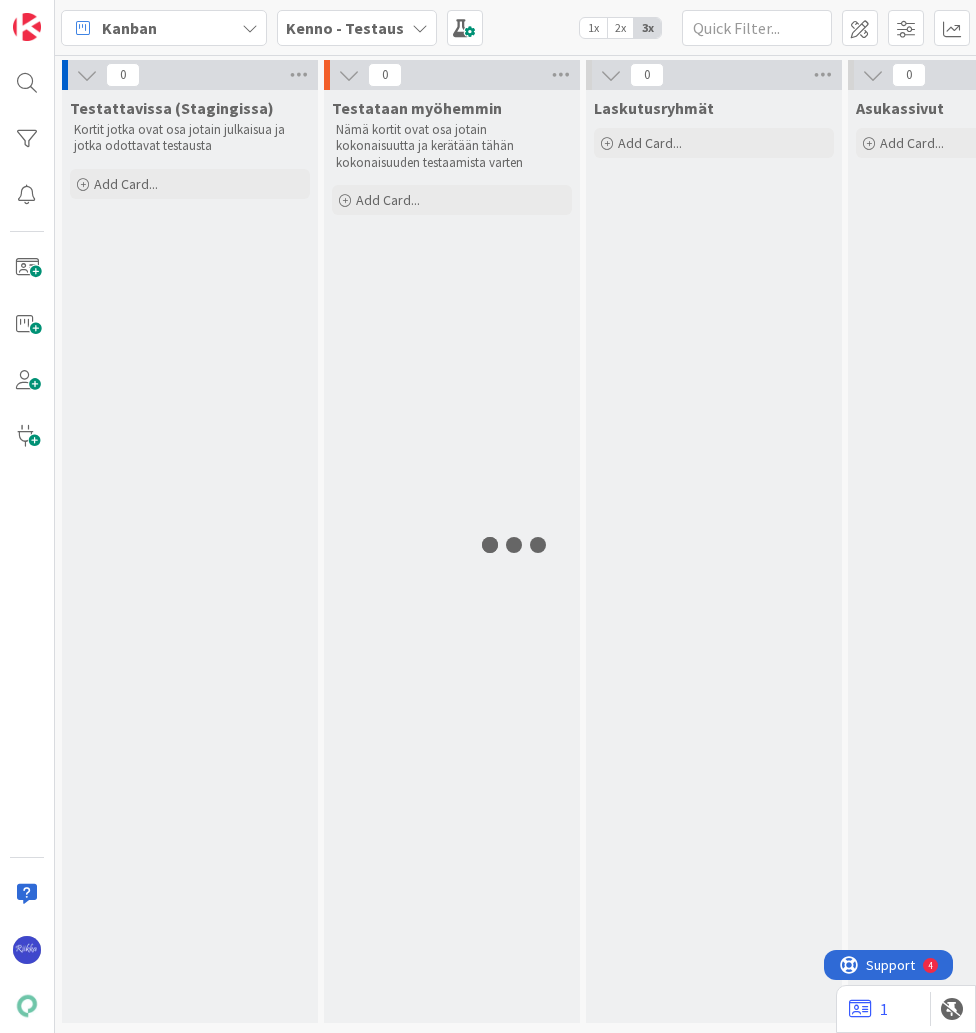 scroll, scrollTop: 0, scrollLeft: 0, axis: both 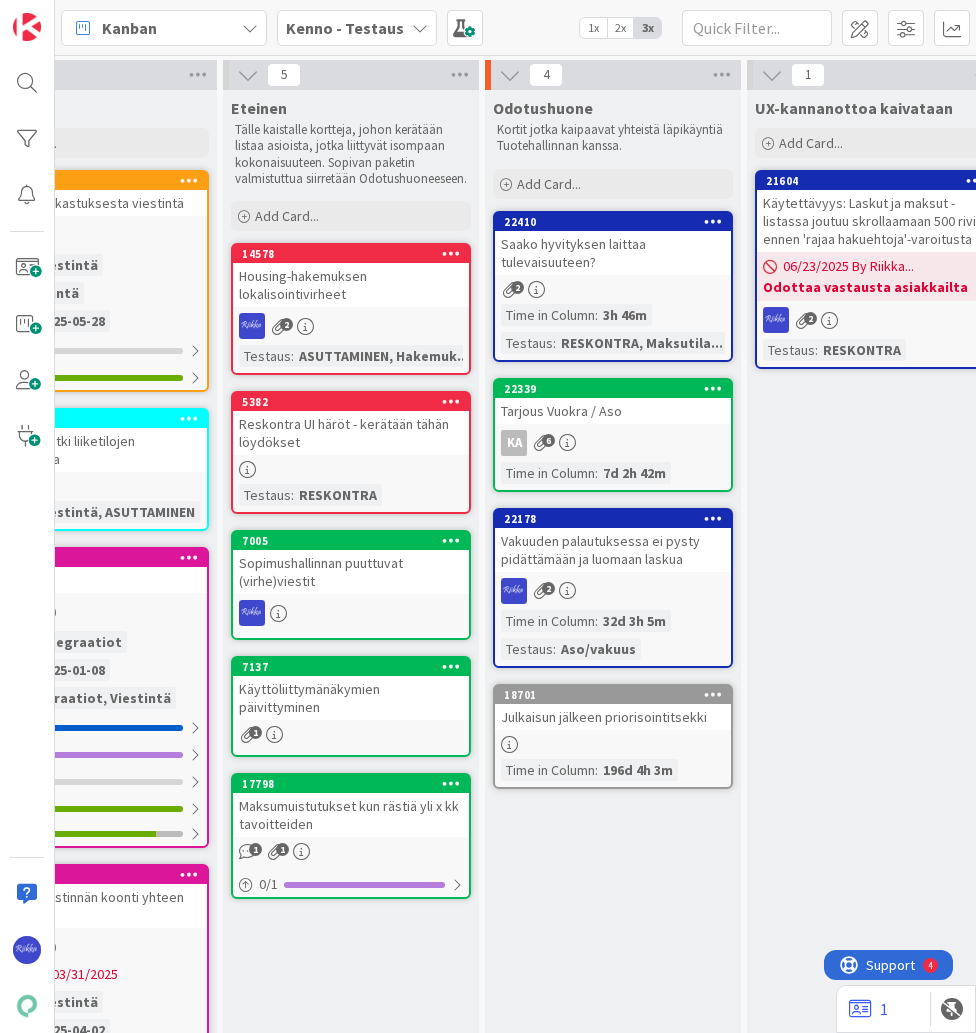 click on "Vakuuden palautuksessa ei pysty pidättämään ja luomaan laskua" at bounding box center [613, 550] 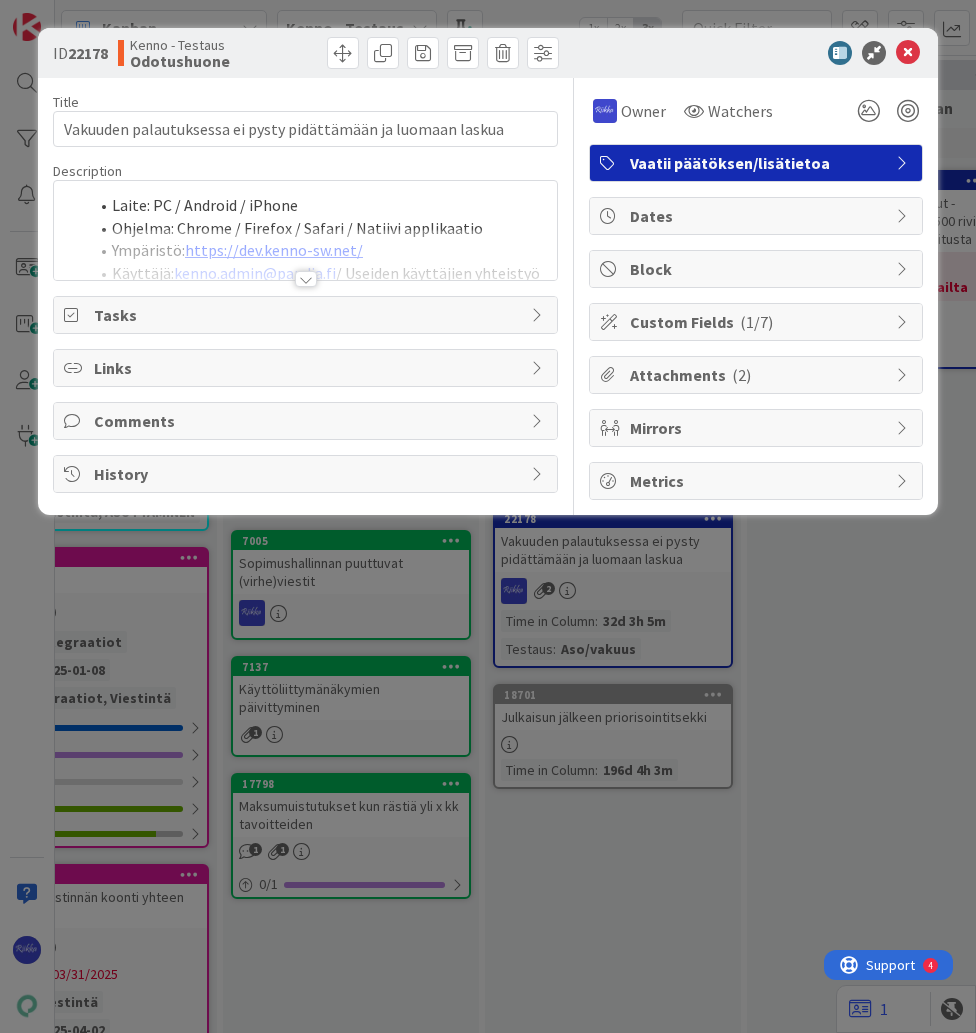 scroll, scrollTop: 0, scrollLeft: 0, axis: both 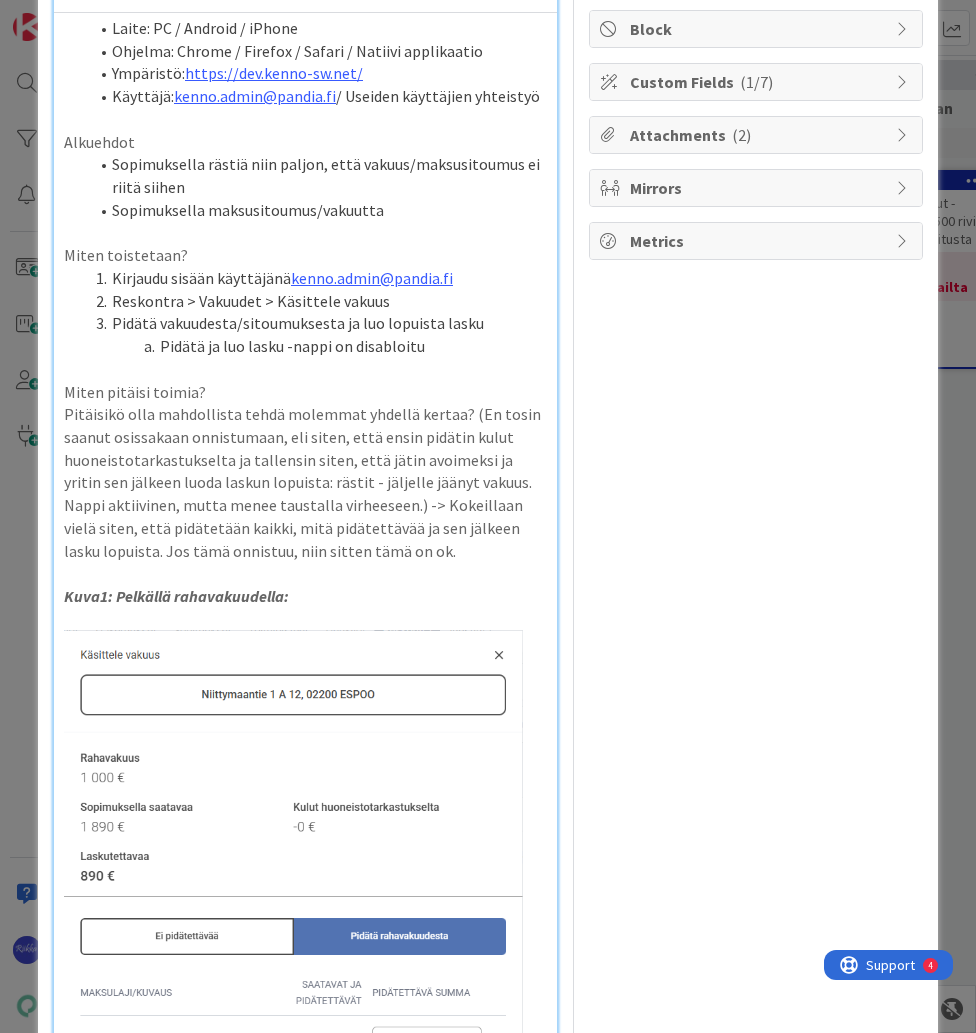 click on "Pitäisikö olla mahdollista tehdä molemmat yhdellä kertaa? (En tosin saanut osissakaan onnistumaan, eli siten, että ensin pidätin kulut huoneistotarkastukselta ja tallensin siten, että jätin avoimeksi ja yritin sen jälkeen luoda laskun lopuista: rästit - jäljelle jäänyt vakuus. Nappi aktiivinen, mutta menee taustalla virheeseen.) -> Kokeillaan vielä siten, että pidätetään kaikki, mitä pidätettävää ja sen jälkeen lasku lopuista. Jos tämä onnistuu, niin sitten tämä on ok." at bounding box center [305, 482] 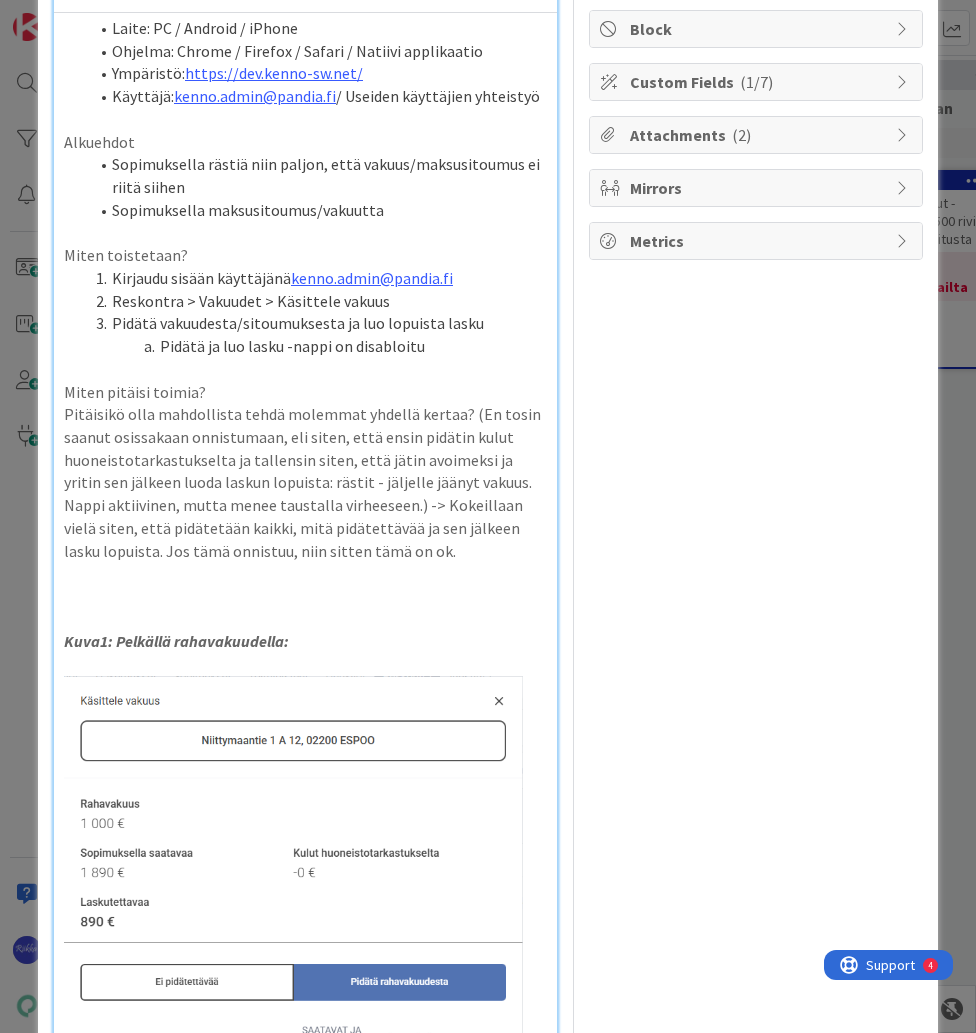 type 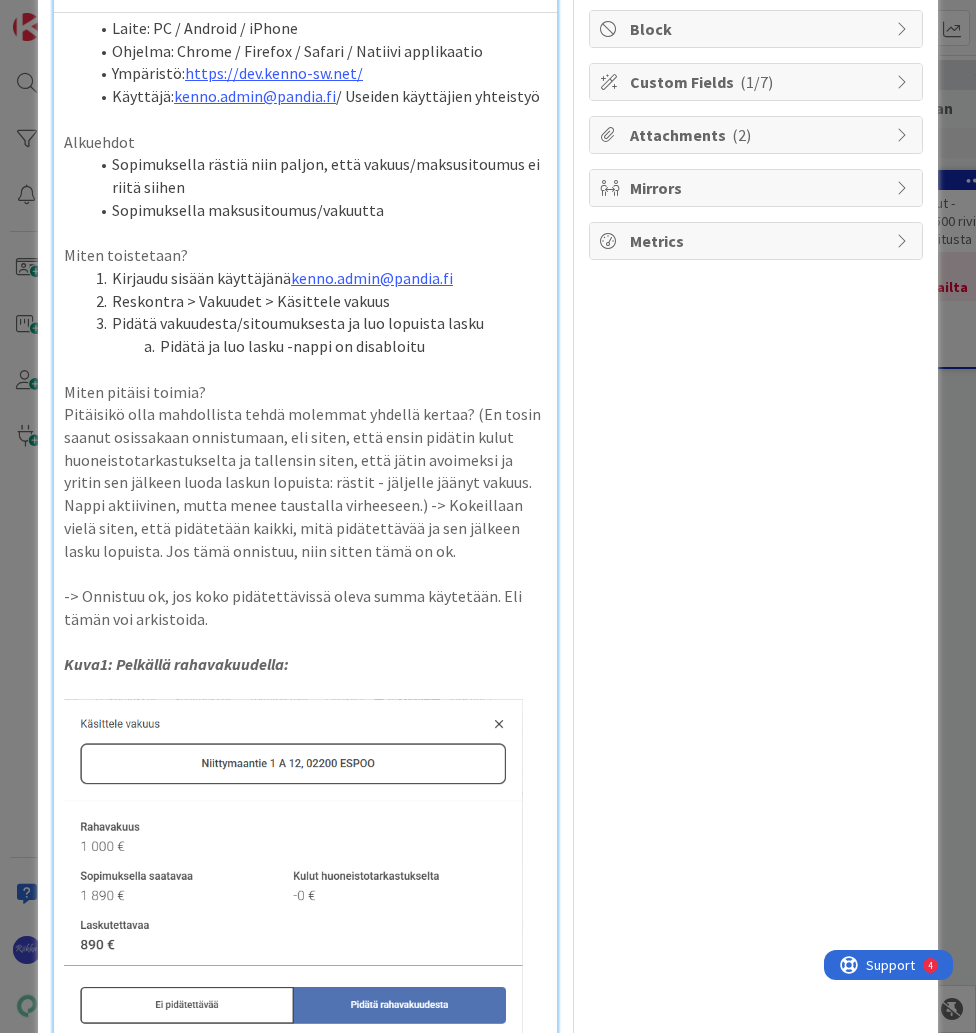 scroll, scrollTop: 0, scrollLeft: 0, axis: both 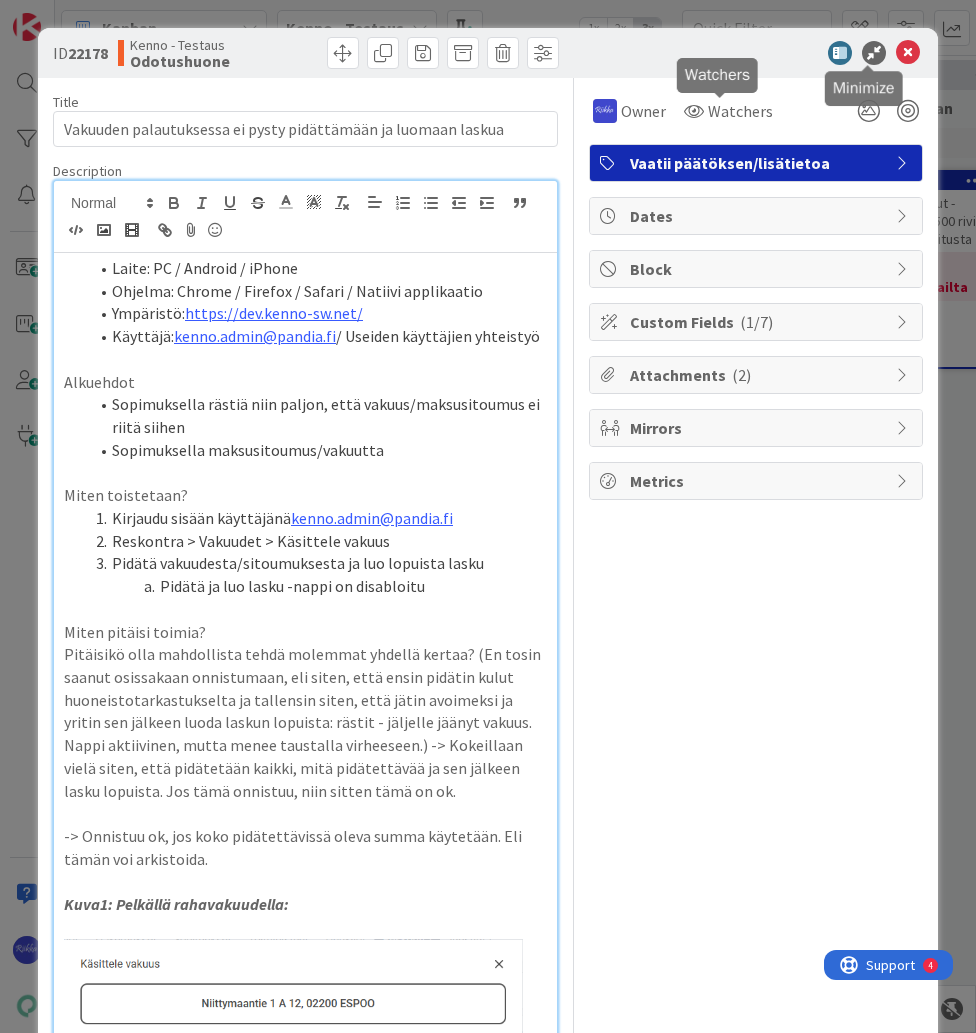 drag, startPoint x: 904, startPoint y: 55, endPoint x: 875, endPoint y: 84, distance: 41.01219 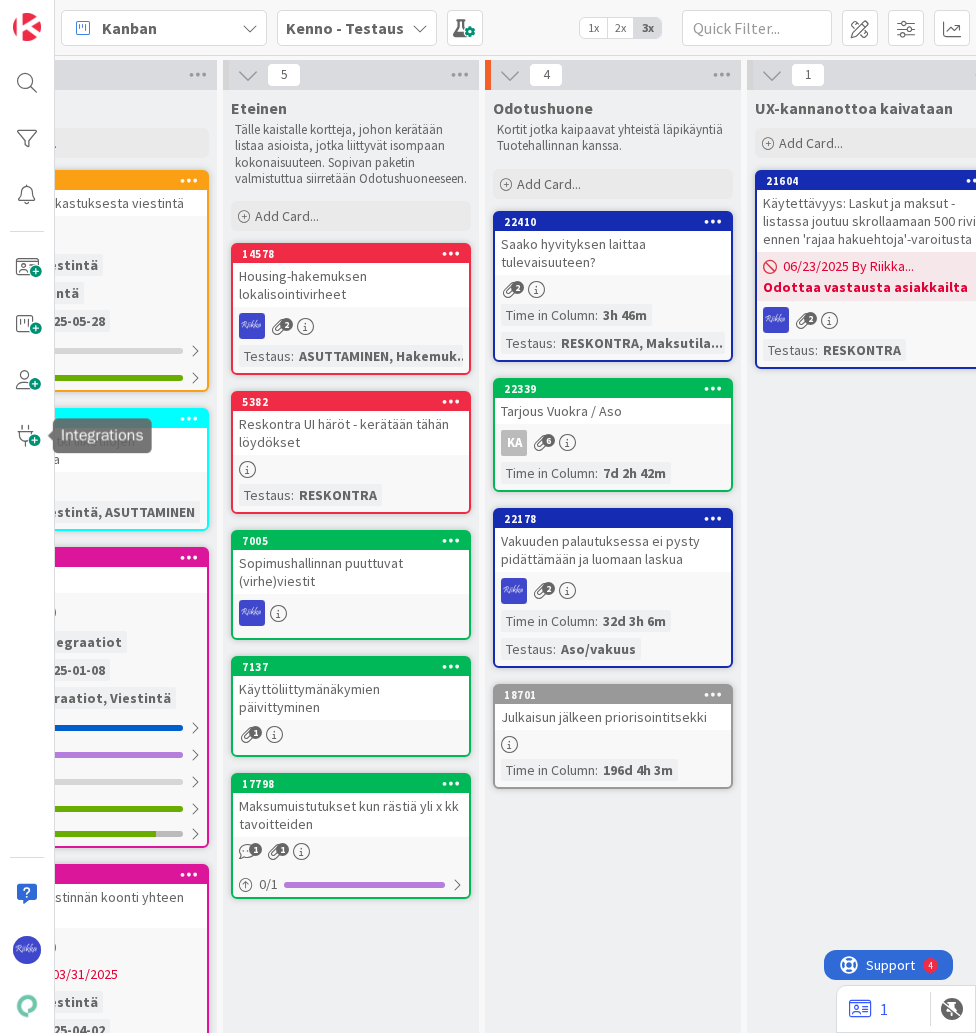 scroll, scrollTop: 0, scrollLeft: 0, axis: both 